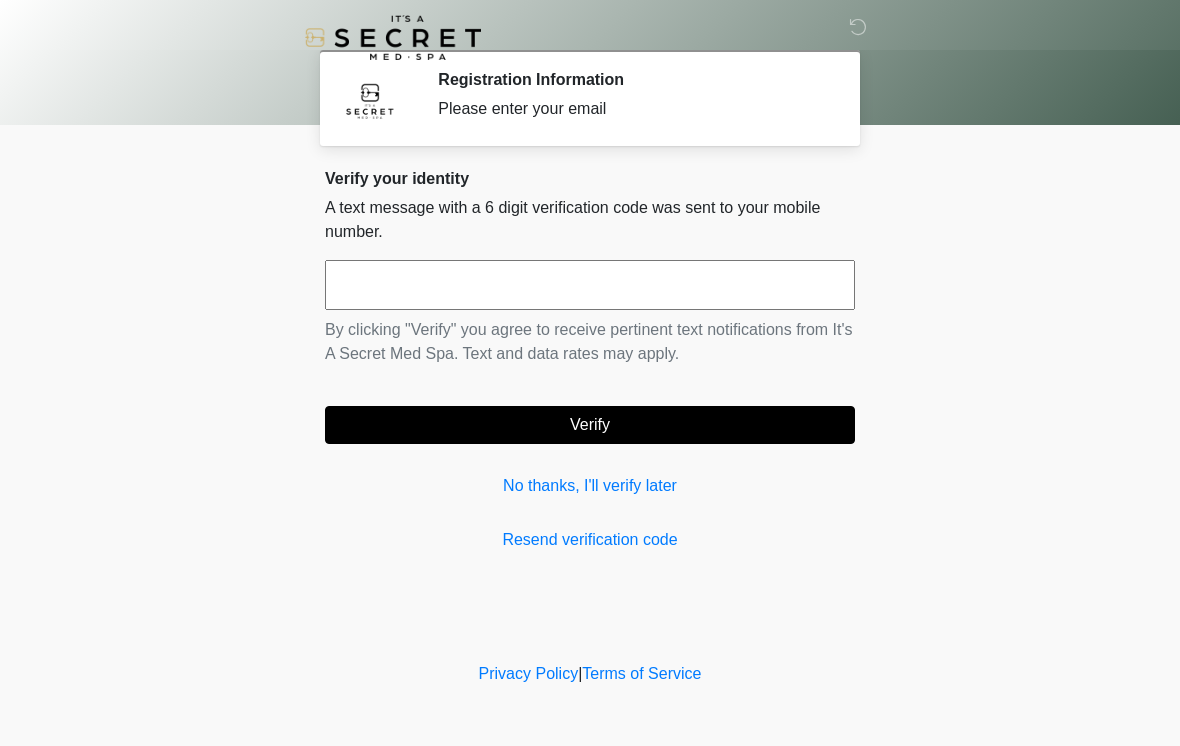 scroll, scrollTop: 0, scrollLeft: 0, axis: both 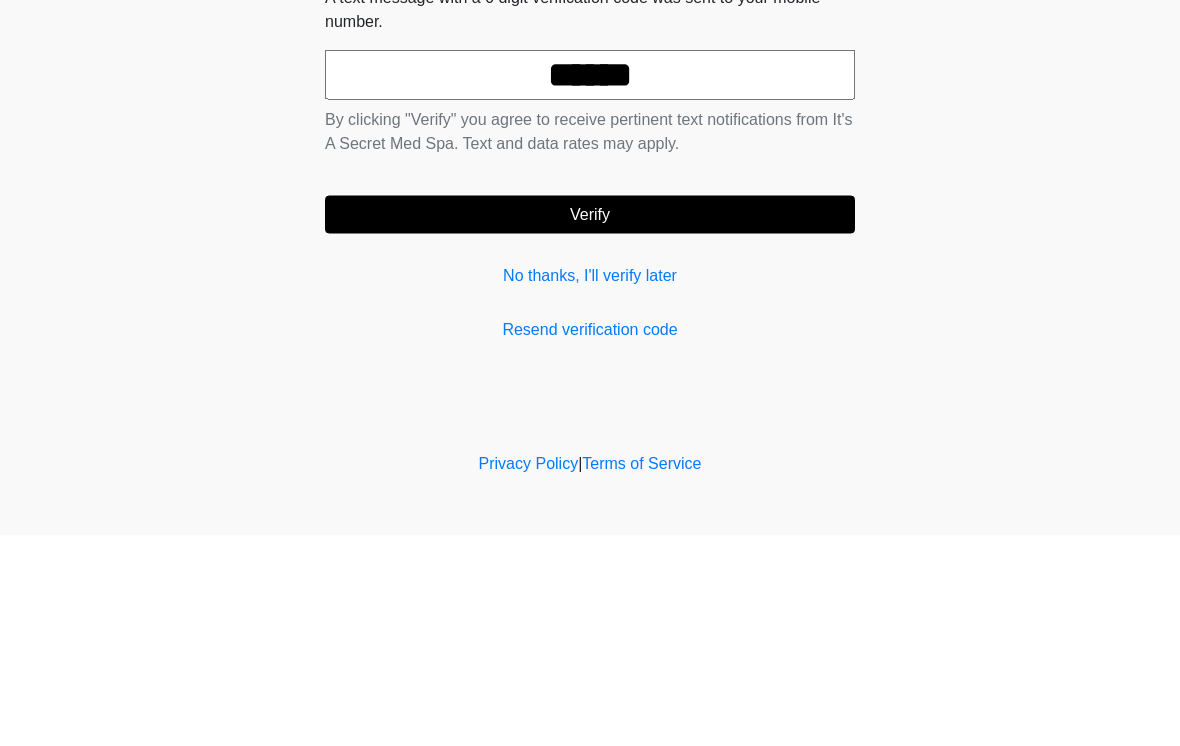 type on "******" 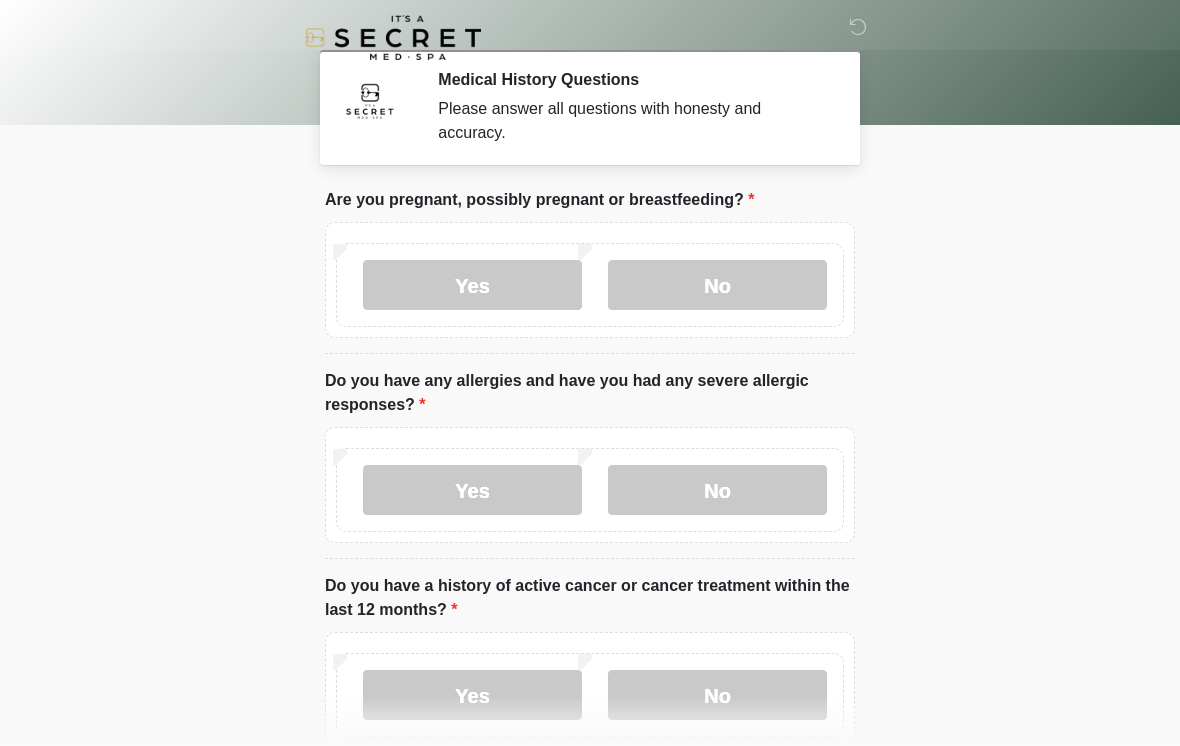 click on "No" at bounding box center [717, 285] 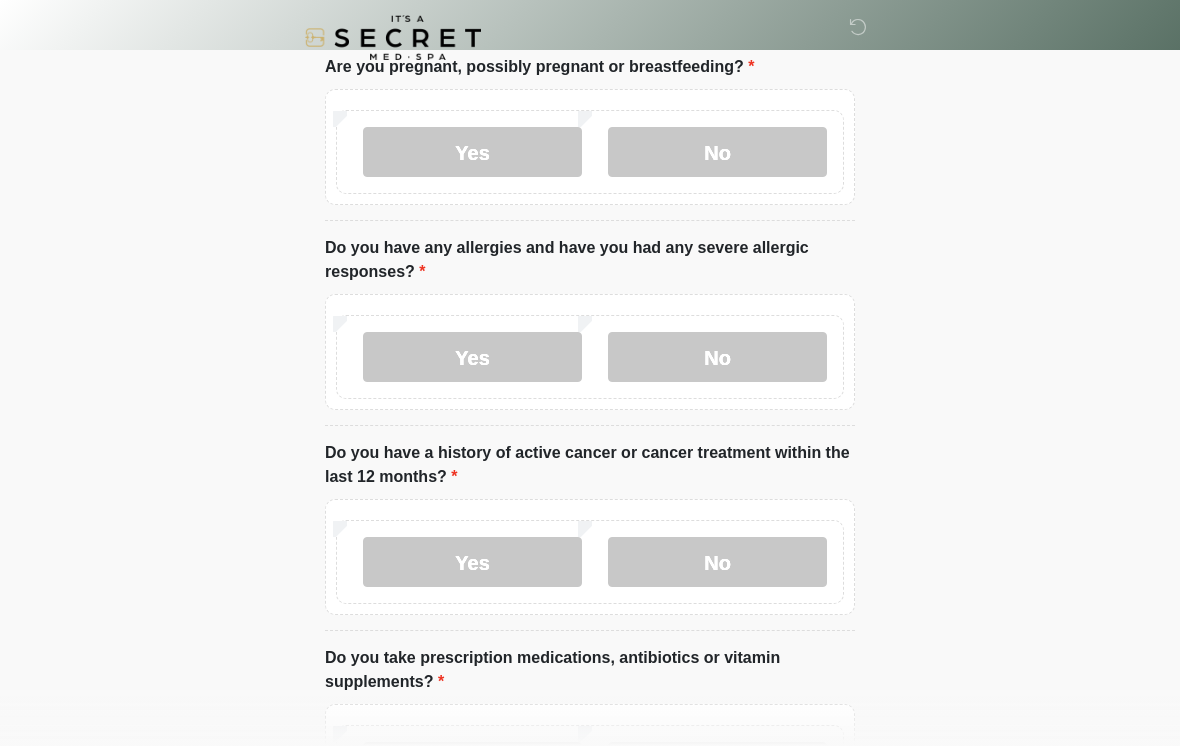 scroll, scrollTop: 179, scrollLeft: 0, axis: vertical 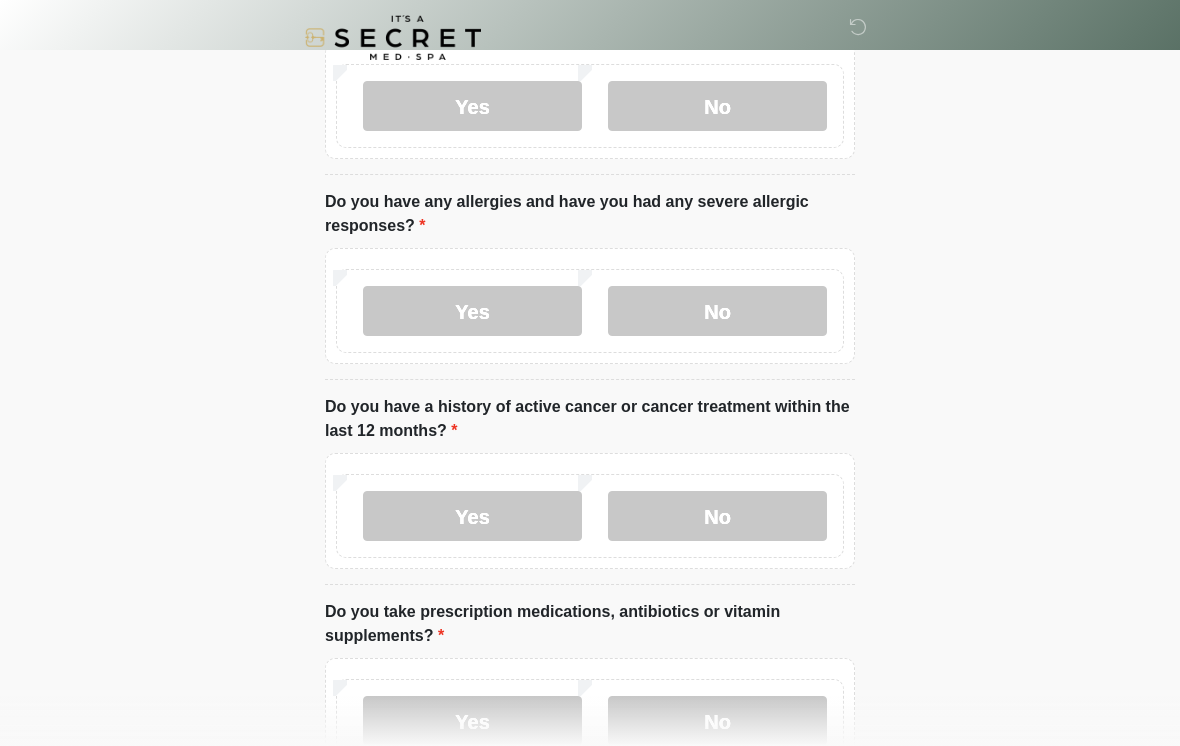 click on "No" at bounding box center (717, 311) 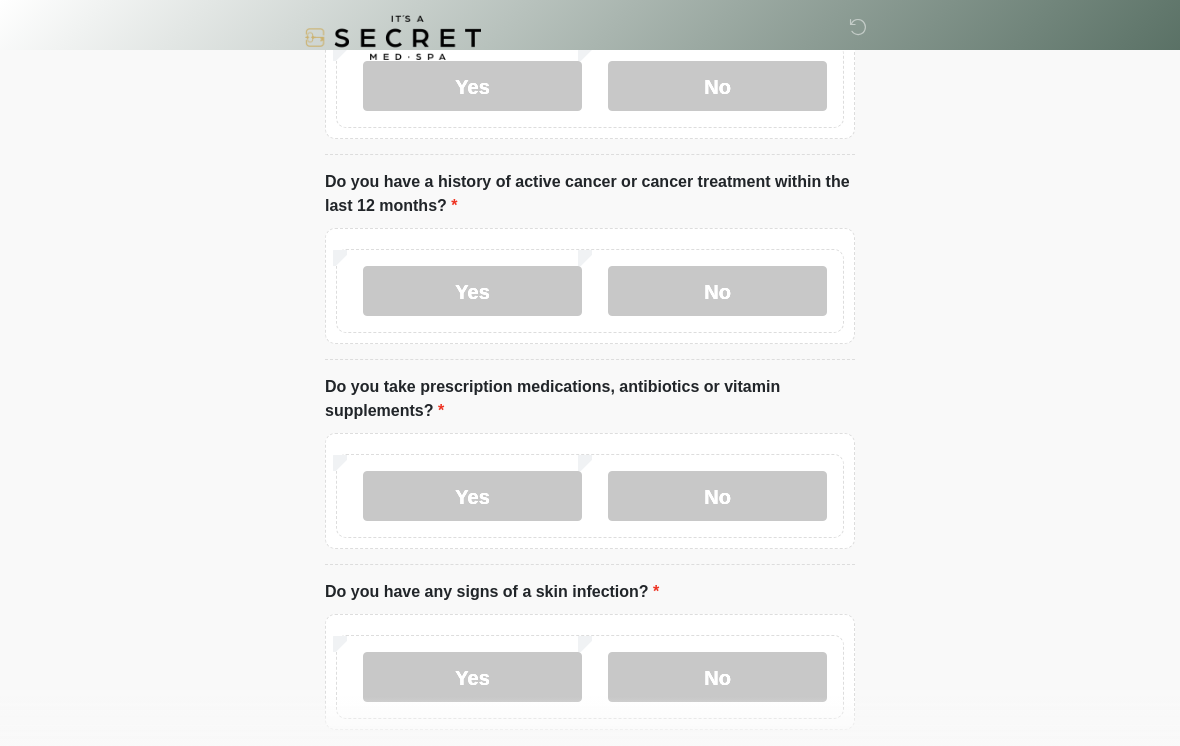 scroll, scrollTop: 404, scrollLeft: 0, axis: vertical 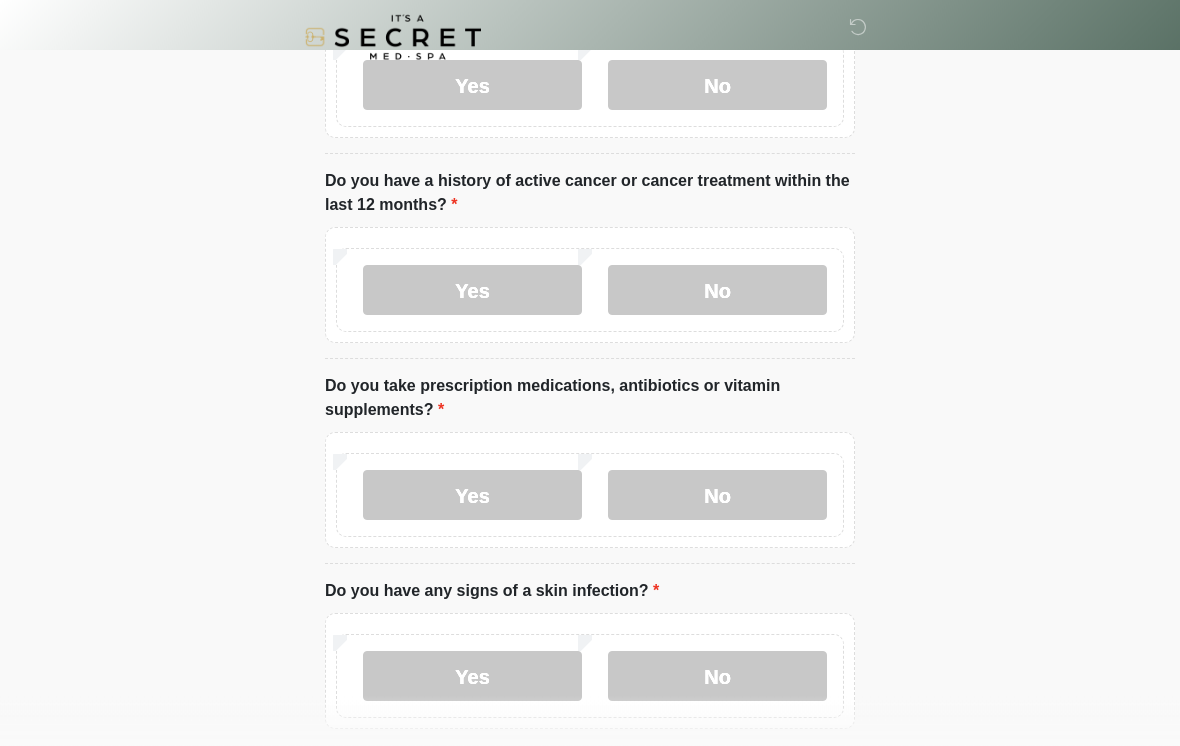 click on "No" at bounding box center [717, 291] 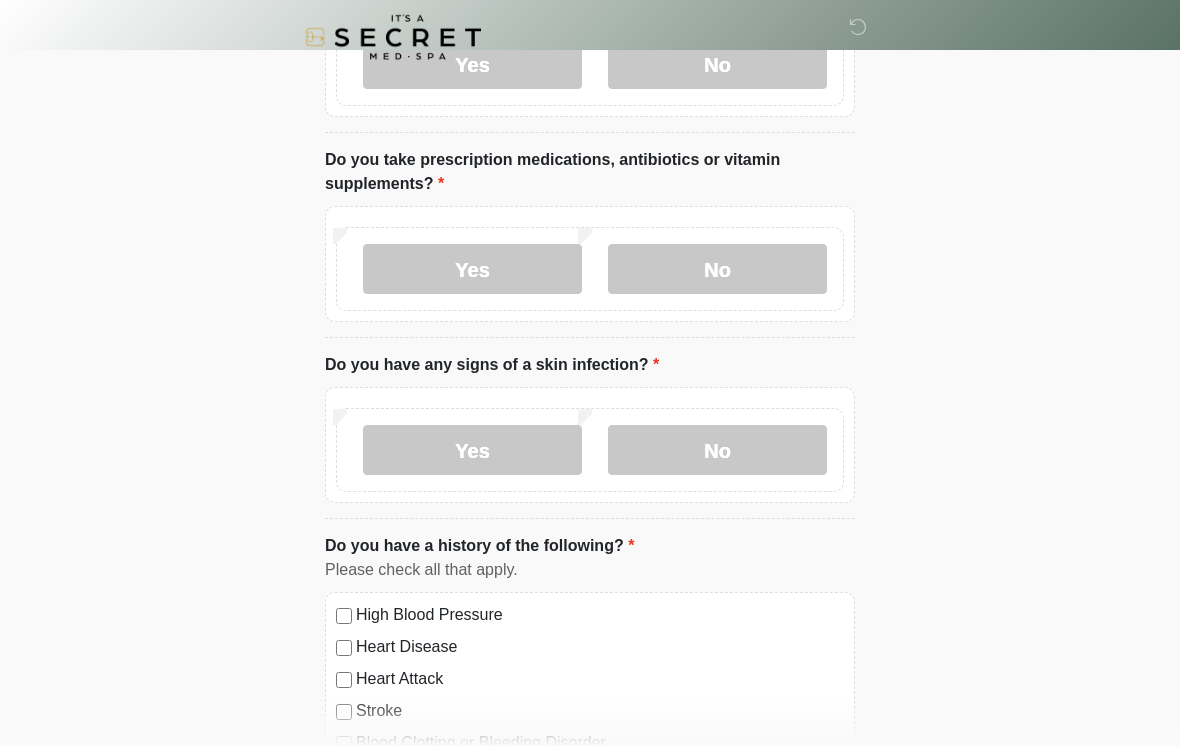 scroll, scrollTop: 631, scrollLeft: 0, axis: vertical 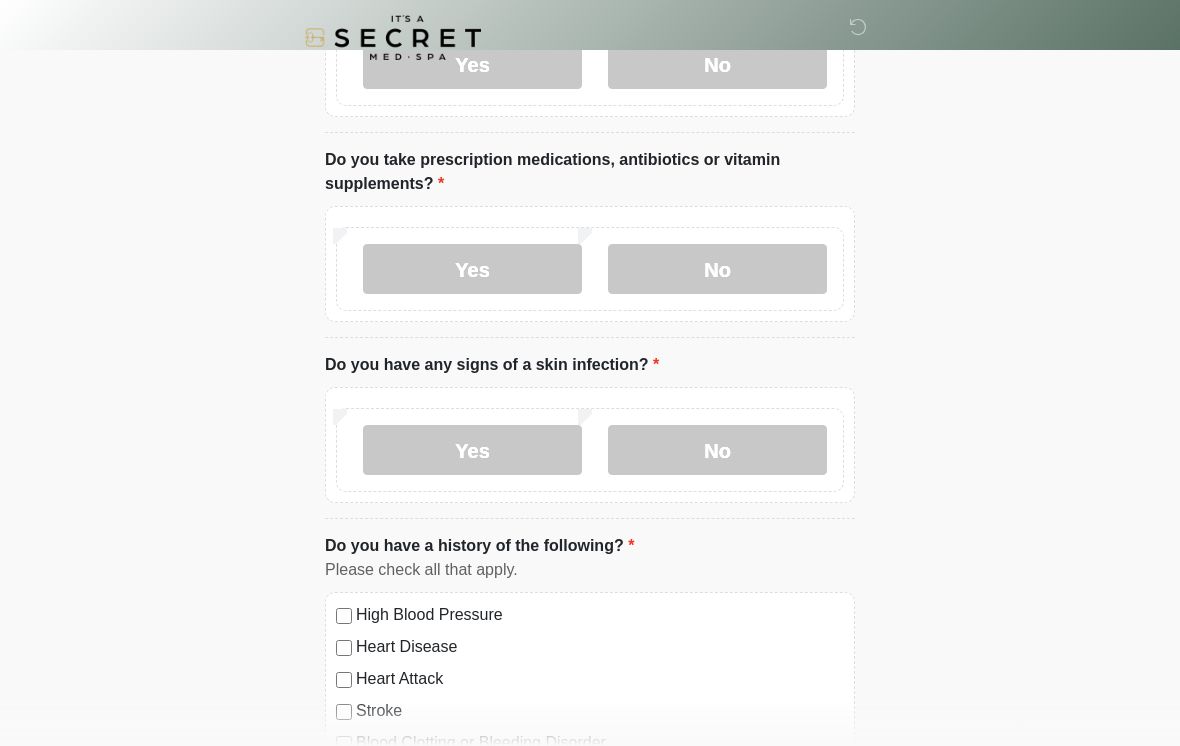 click on "No" at bounding box center (717, 450) 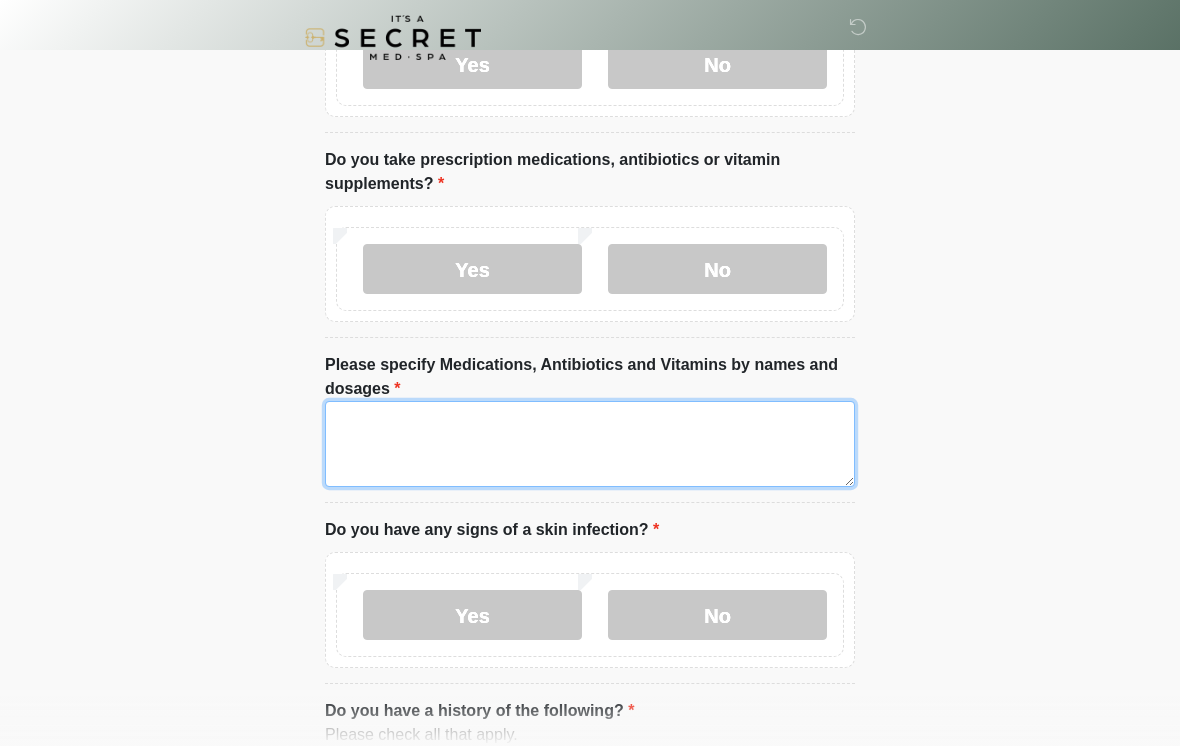 click on "Please specify Medications, Antibiotics and Vitamins by names and dosages" at bounding box center (590, 444) 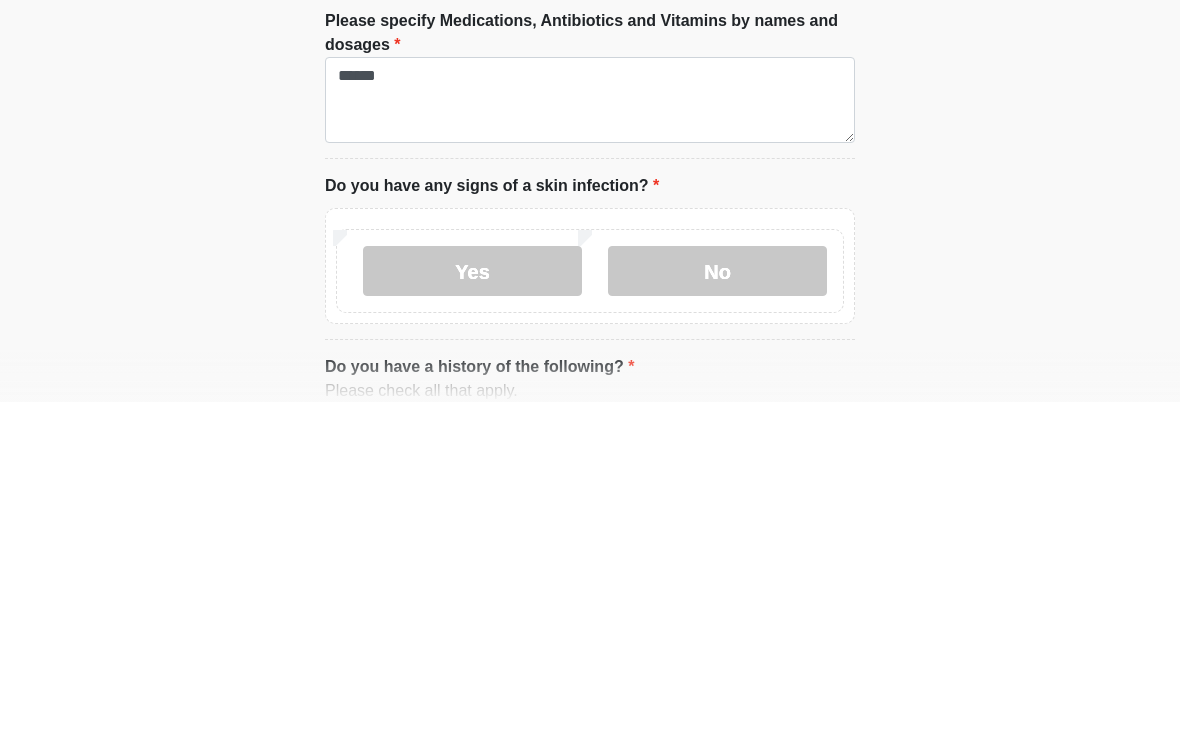 click on "‎ ‎
Medical History Questions
Please answer all questions with honesty and accuracy.
Please connect to Wi-Fi now   Provide us with your contact info  Answer some questions about your medical history  Complete a video call with one of our providers
This is the beginning of your  virtual Good Faith Exam .  ﻿﻿﻿﻿﻿﻿﻿﻿ This step is necessary to provide official medical clearance and documentation for your upcoming treatment(s).   ﻿﻿﻿﻿﻿﻿To begin, ﻿﻿﻿﻿﻿﻿ press the continue button below and answer all questions with honesty.
Continue
Please be sure your device is connected to a Wi-Fi Network for quicker service.  .
Continue" at bounding box center (590, -258) 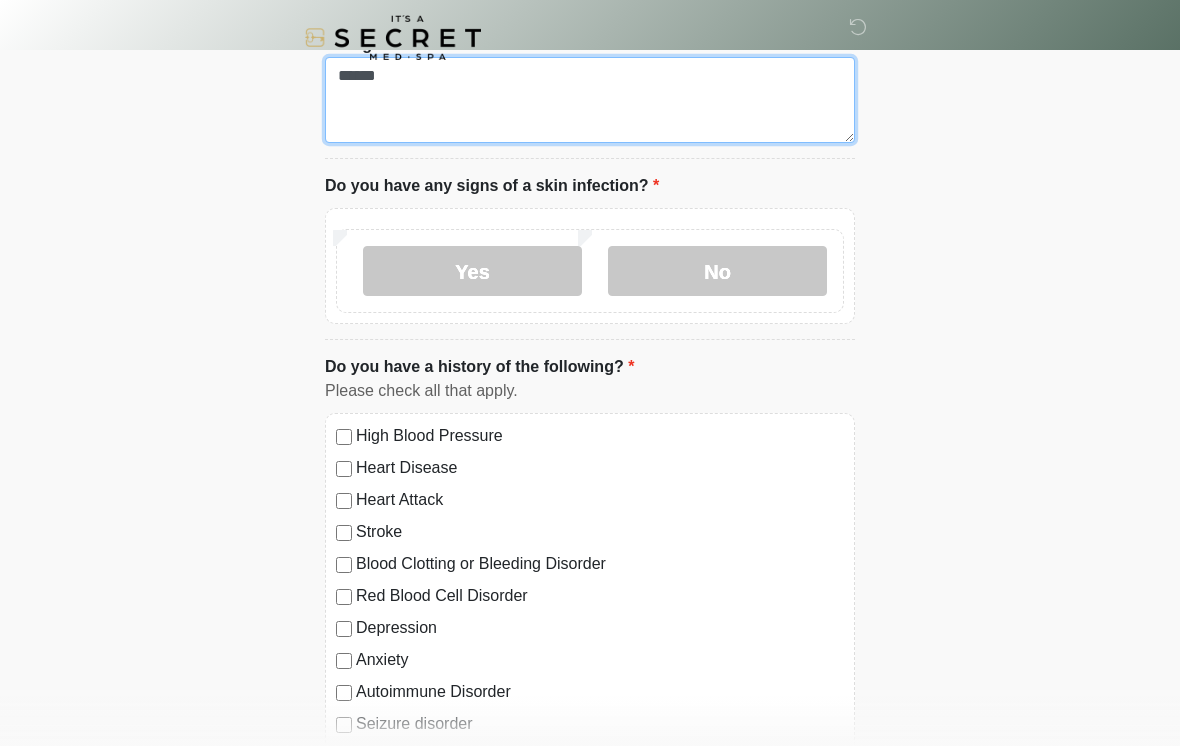 click on "******" at bounding box center [590, 100] 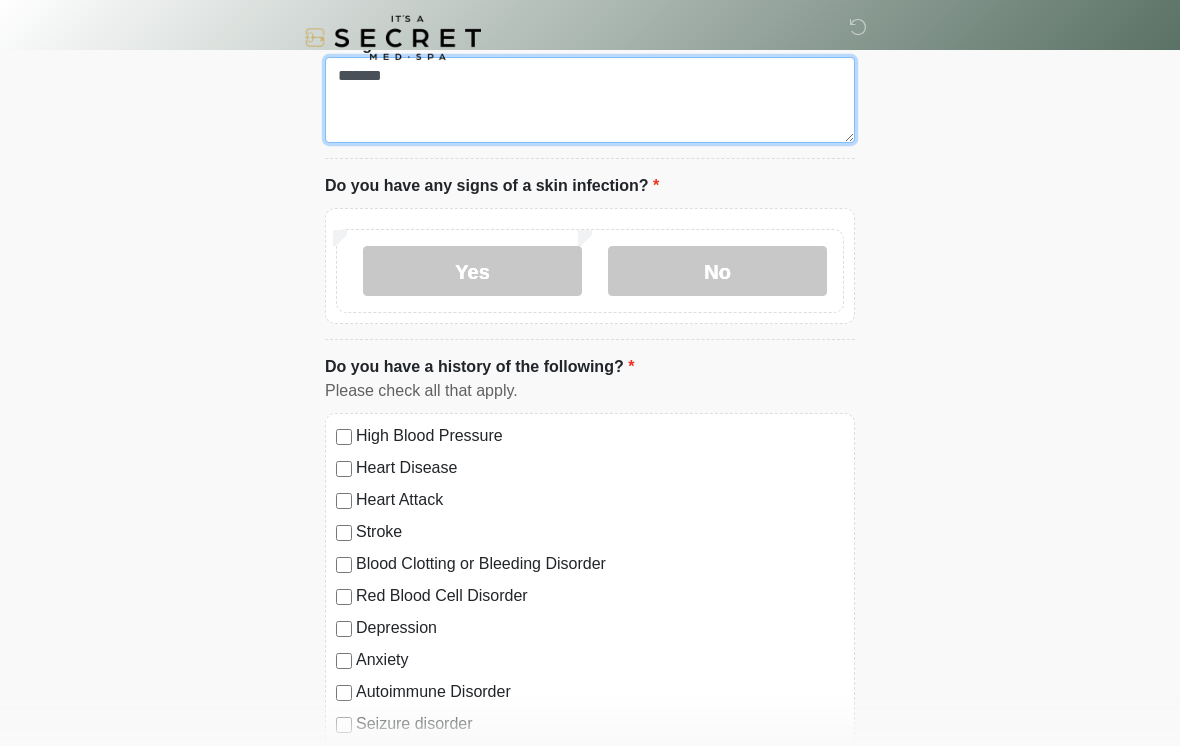 type on "*******" 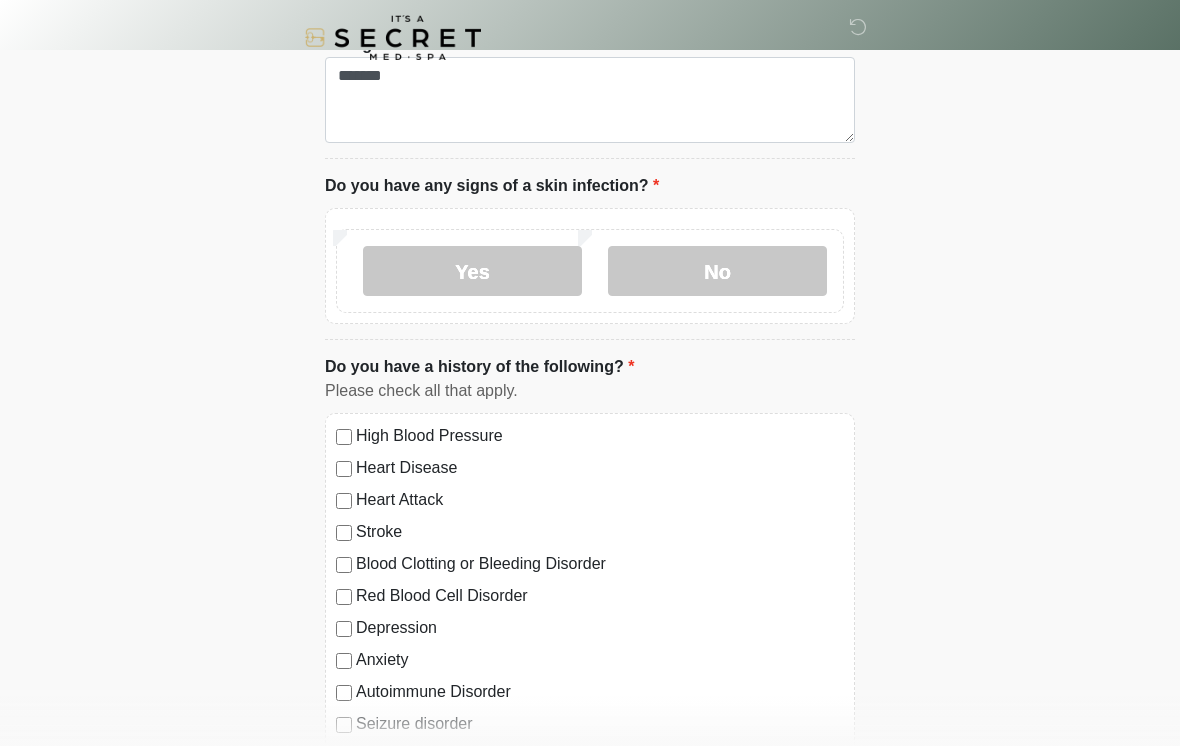 click on "‎ ‎
Medical History Questions
Please answer all questions with honesty and accuracy.
Please connect to Wi-Fi now   Provide us with your contact info  Answer some questions about your medical history  Complete a video call with one of our providers
This is the beginning of your  virtual Good Faith Exam .  ﻿﻿﻿﻿﻿﻿﻿﻿ This step is necessary to provide official medical clearance and documentation for your upcoming treatment(s).   ﻿﻿﻿﻿﻿﻿To begin, ﻿﻿﻿﻿﻿﻿ press the continue button below and answer all questions with honesty.
Continue
Please be sure your device is connected to a Wi-Fi Network for quicker service.  .
Continue" at bounding box center (590, -602) 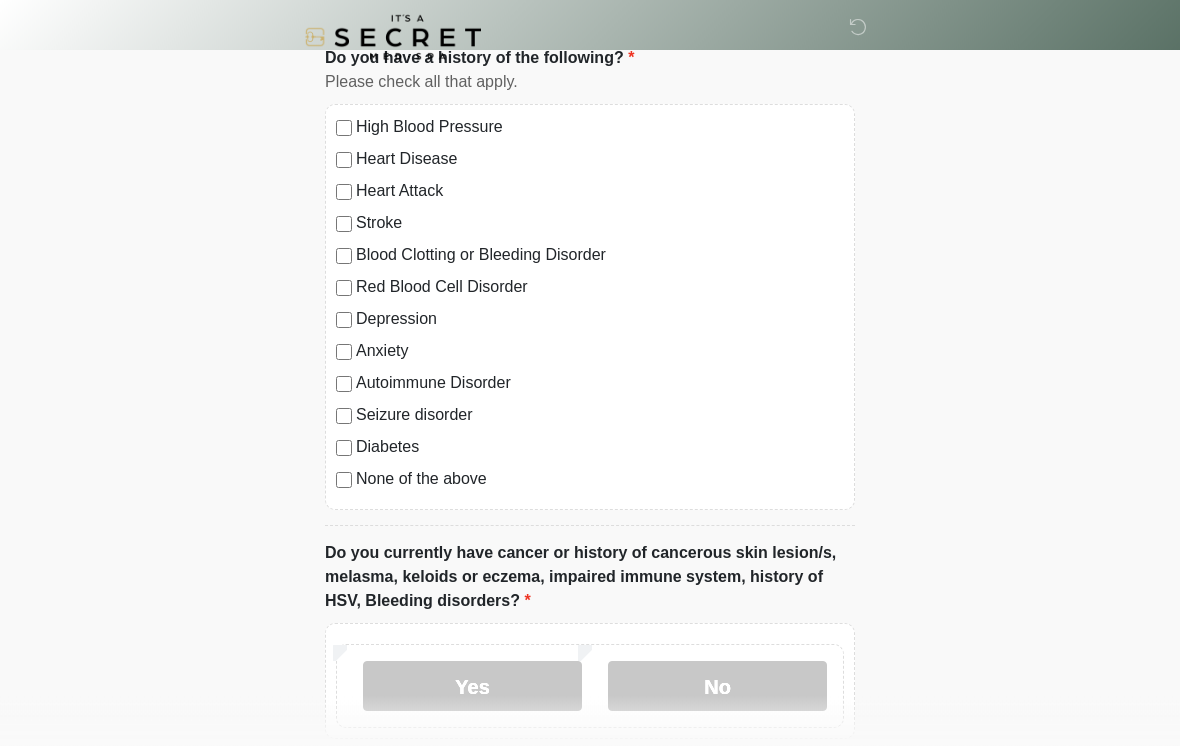scroll, scrollTop: 1286, scrollLeft: 0, axis: vertical 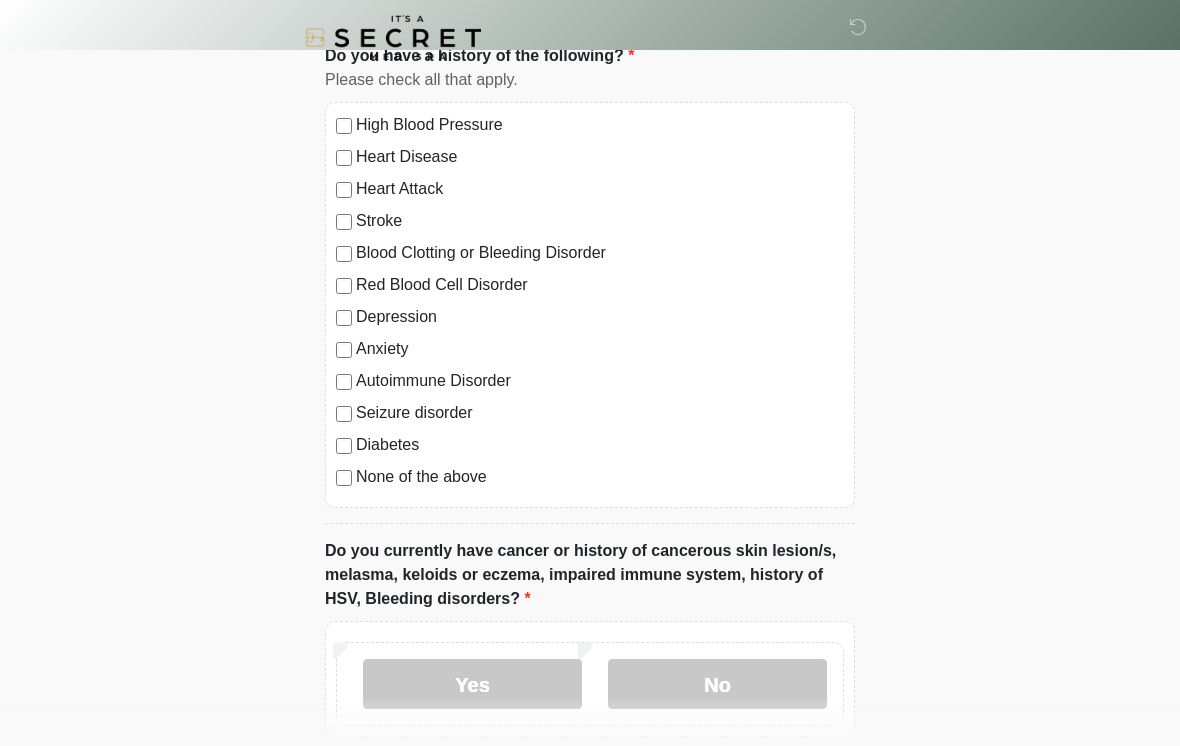 click on "None of the above" at bounding box center [600, 477] 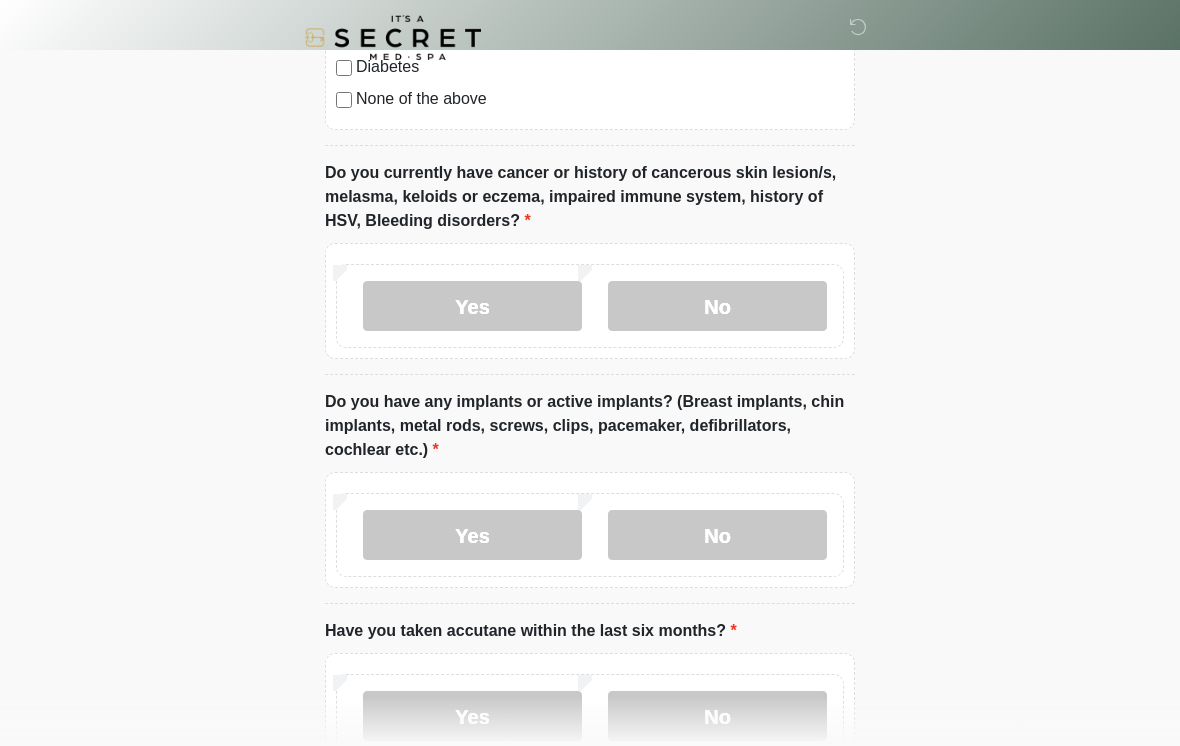 scroll, scrollTop: 1665, scrollLeft: 0, axis: vertical 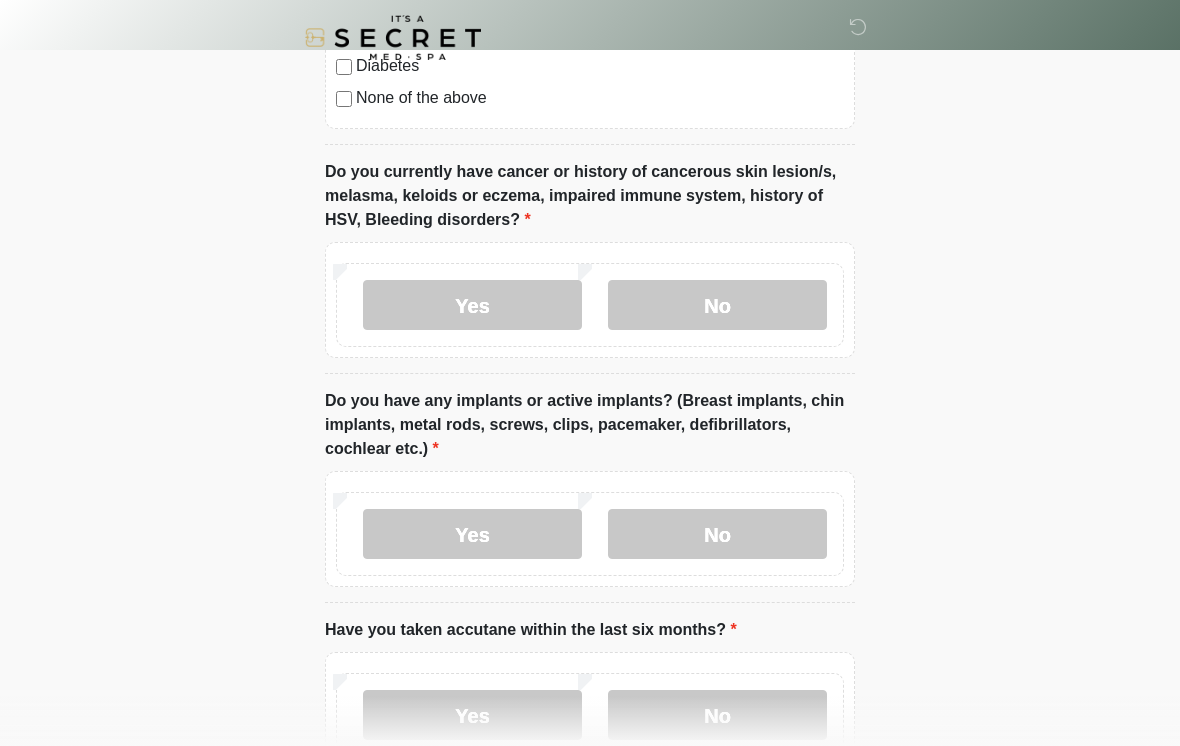 click on "No" at bounding box center (717, 305) 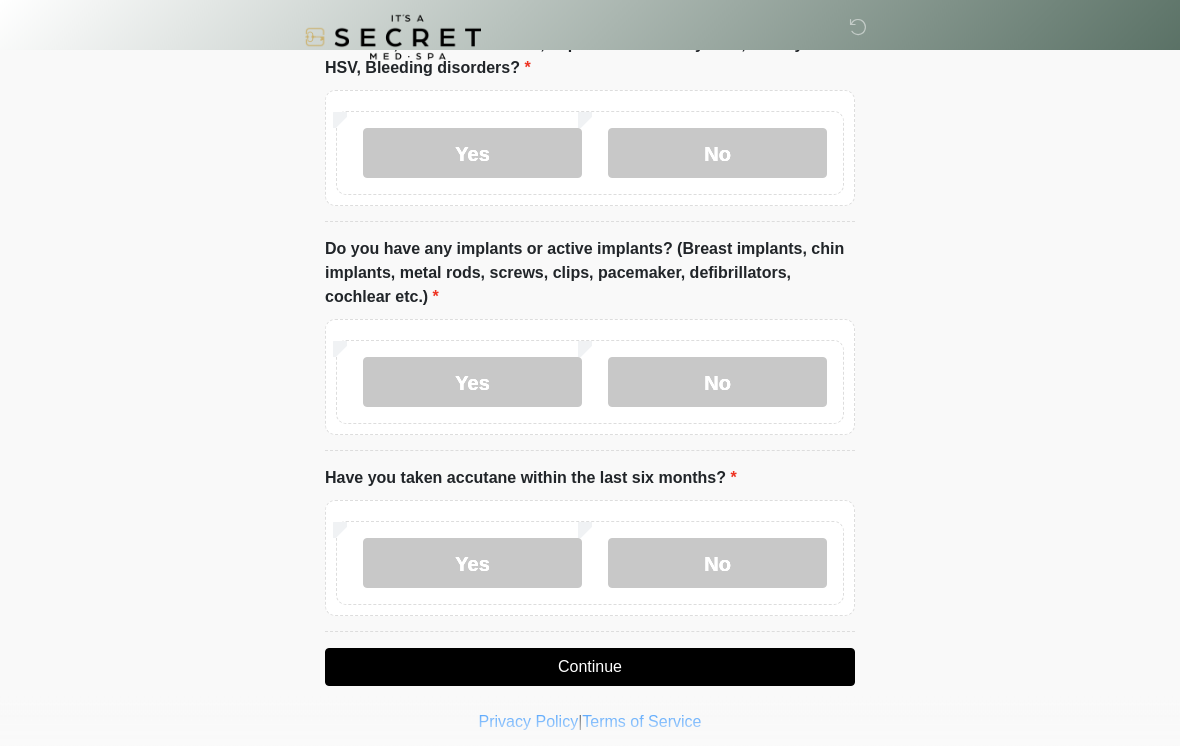 scroll, scrollTop: 1829, scrollLeft: 0, axis: vertical 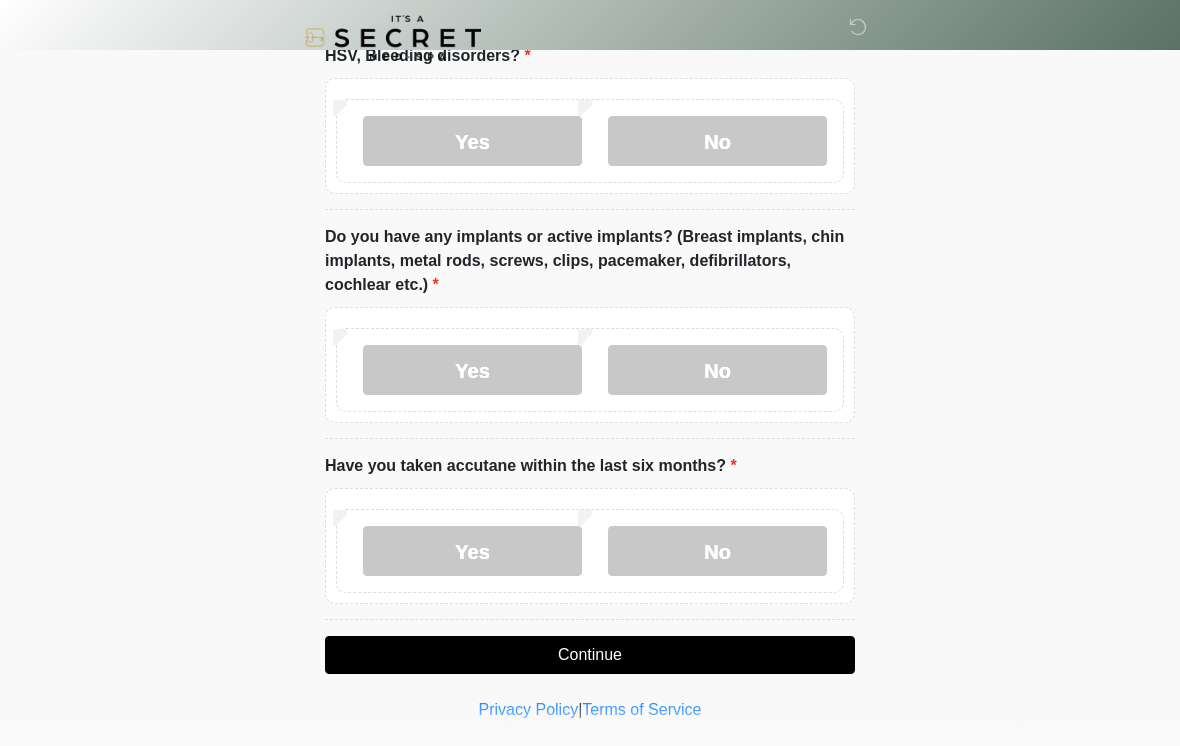 click on "No" at bounding box center [717, 370] 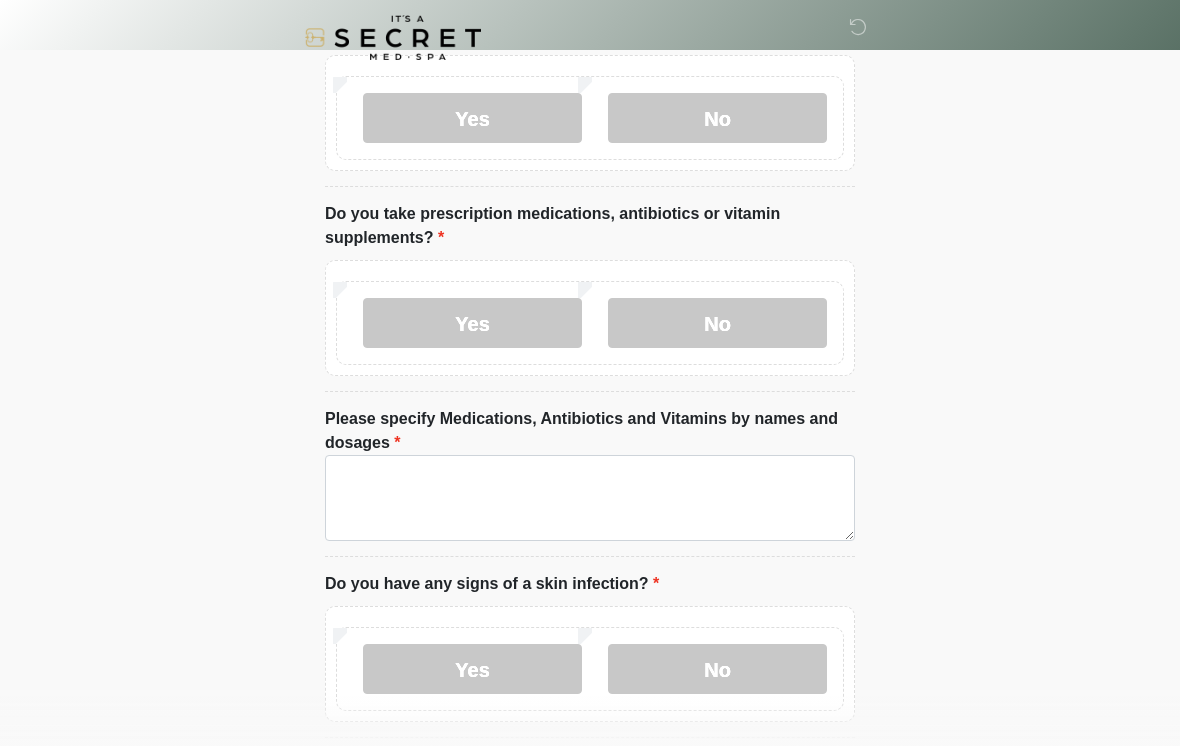 scroll, scrollTop: 0, scrollLeft: 0, axis: both 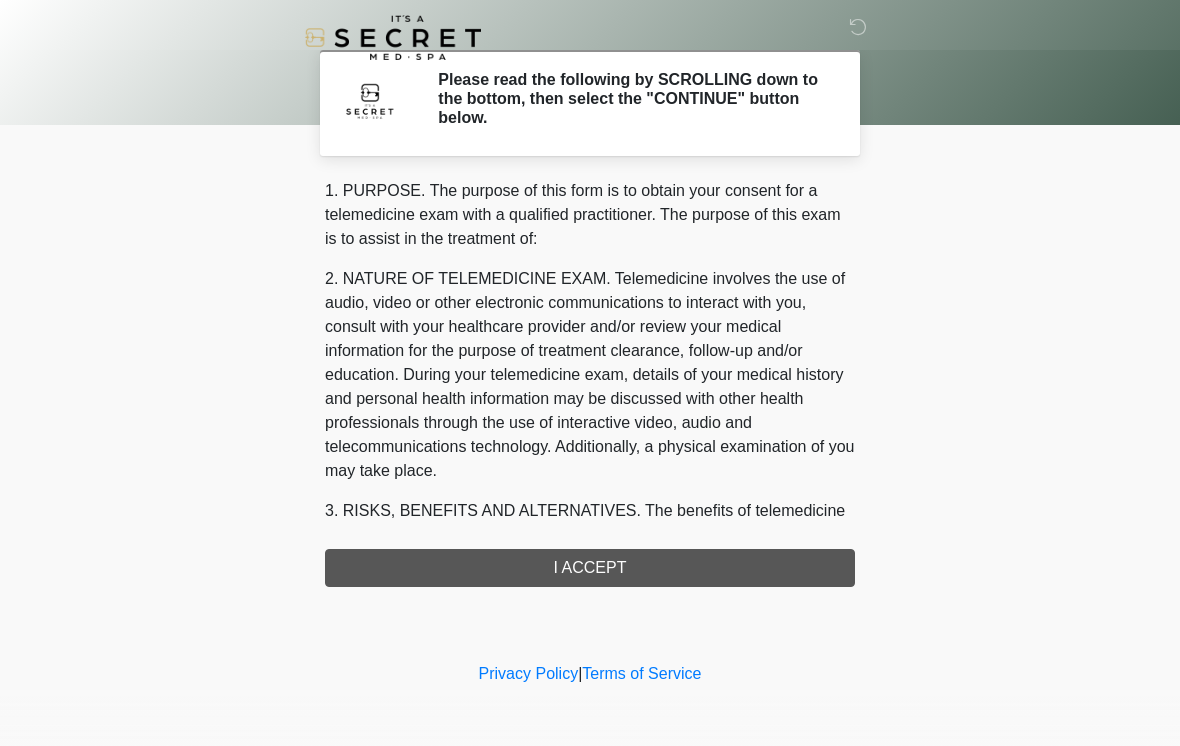 click on "1. PURPOSE. The purpose of this form is to obtain your consent for a telemedicine exam with a qualified practitioner. The purpose of this exam is to assist in the treatment of:  2. NATURE OF TELEMEDICINE EXAM. Telemedicine involves the use of audio, video or other electronic communications to interact with you, consult with your healthcare provider and/or review your medical information for the purpose of treatment clearance, follow-up and/or education. During your telemedicine exam, details of your medical history and personal health information may be discussed with other health professionals through the use of interactive video, audio and telecommunications technology. Additionally, a physical examination of you may take place. 4. HEALTHCARE INSTITUTION. It's A Secret Med Spa has medical and non-medical technical personnel who may participate in the telemedicine exam to aid in the audio/video link with the qualified practitioner.
I ACCEPT" at bounding box center (590, 383) 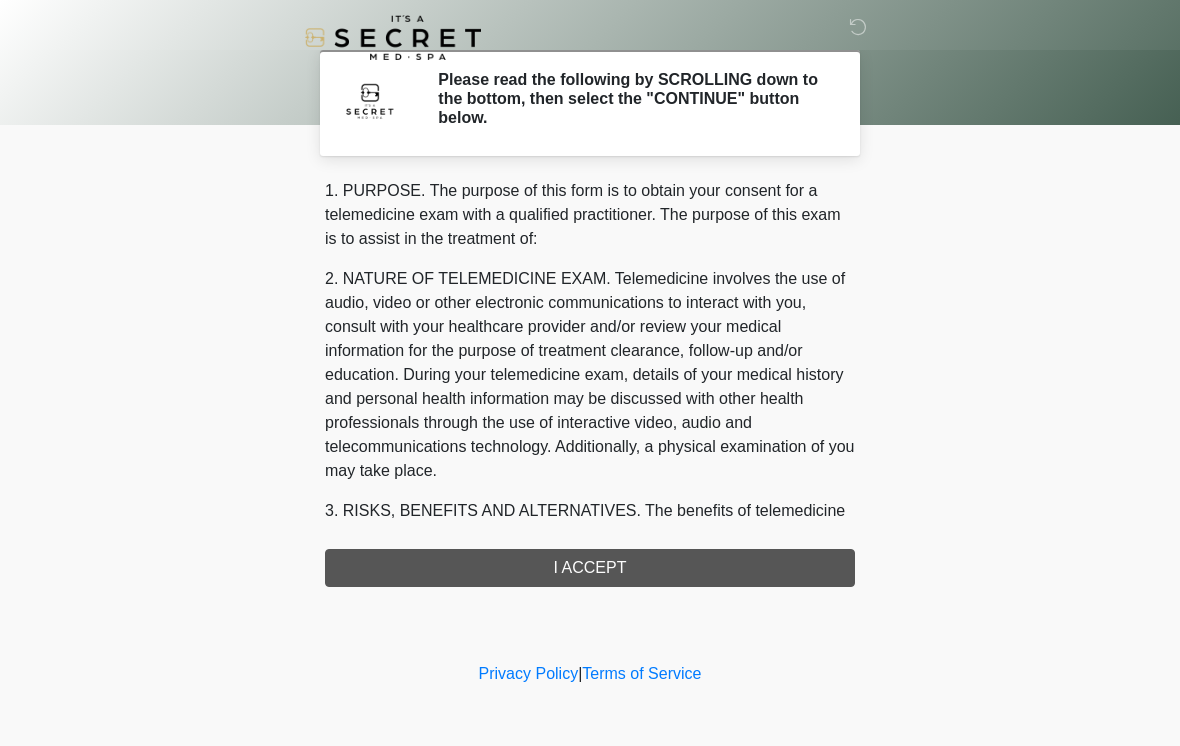 click on "1. PURPOSE. The purpose of this form is to obtain your consent for a telemedicine exam with a qualified practitioner. The purpose of this exam is to assist in the treatment of:  2. NATURE OF TELEMEDICINE EXAM. Telemedicine involves the use of audio, video or other electronic communications to interact with you, consult with your healthcare provider and/or review your medical information for the purpose of treatment clearance, follow-up and/or education. During your telemedicine exam, details of your medical history and personal health information may be discussed with other health professionals through the use of interactive video, audio and telecommunications technology. Additionally, a physical examination of you may take place. 4. HEALTHCARE INSTITUTION. It's A Secret Med Spa has medical and non-medical technical personnel who may participate in the telemedicine exam to aid in the audio/video link with the qualified practitioner.
I ACCEPT" at bounding box center (590, 383) 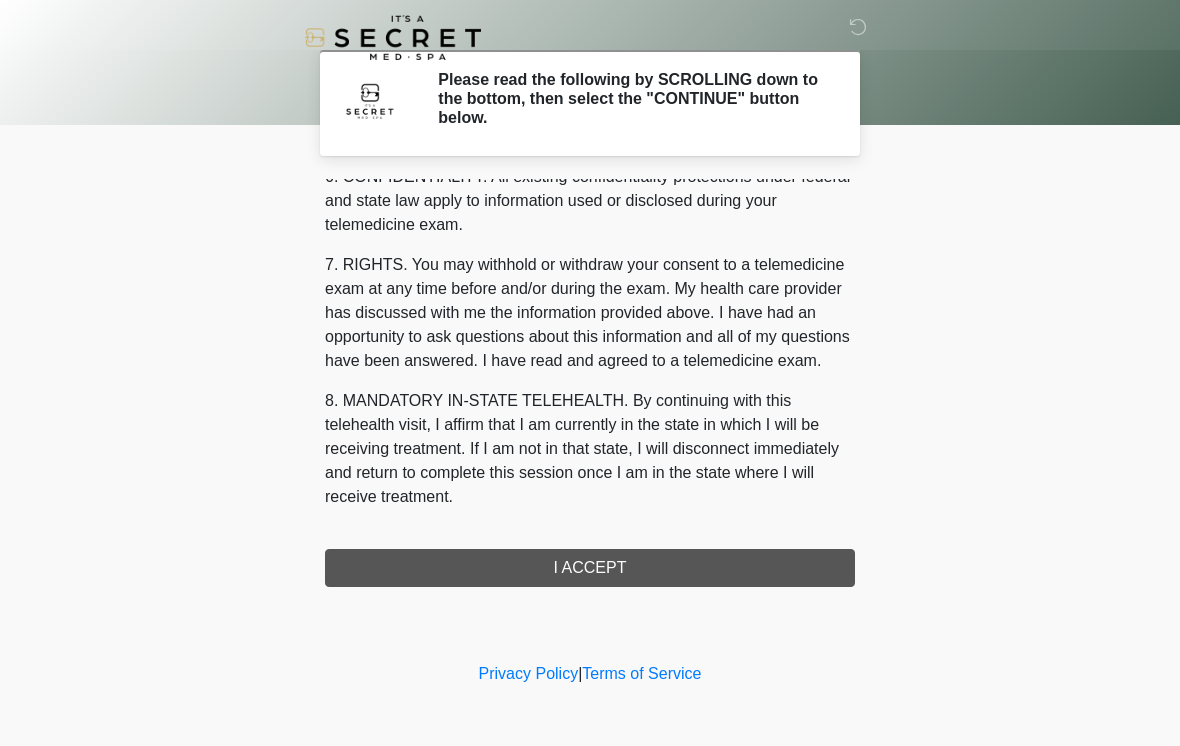 scroll, scrollTop: 814, scrollLeft: 0, axis: vertical 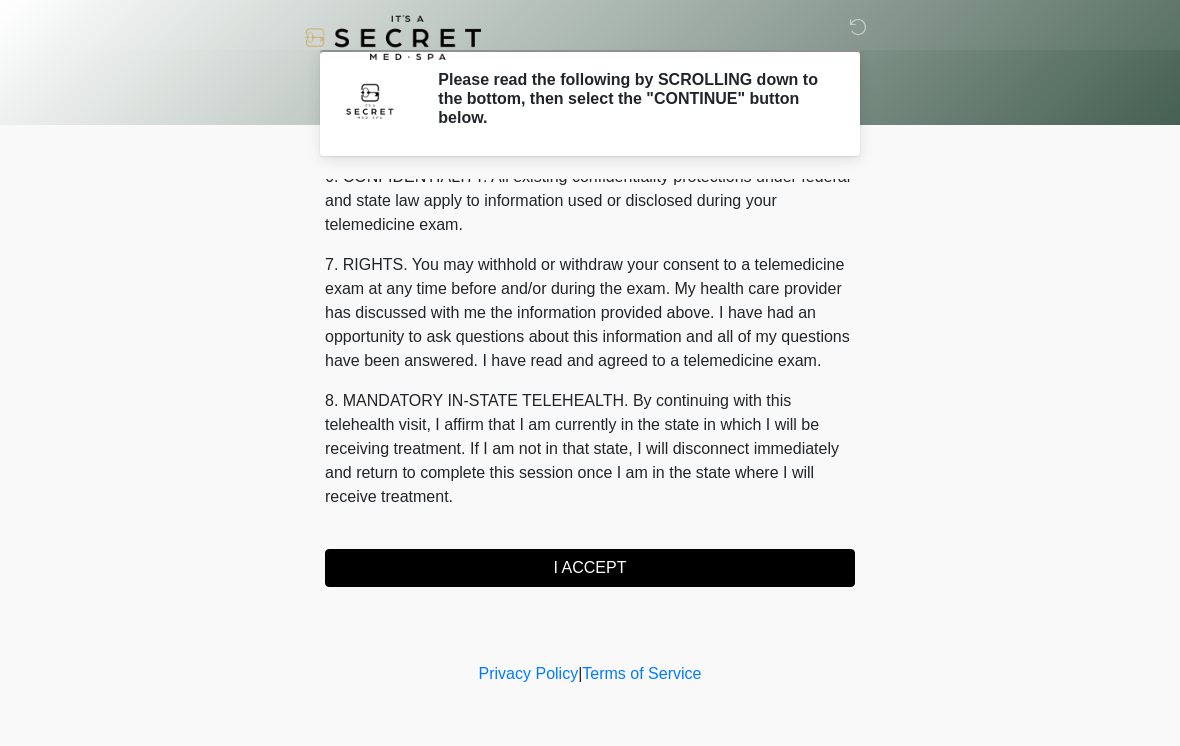 click on "I ACCEPT" at bounding box center (590, 568) 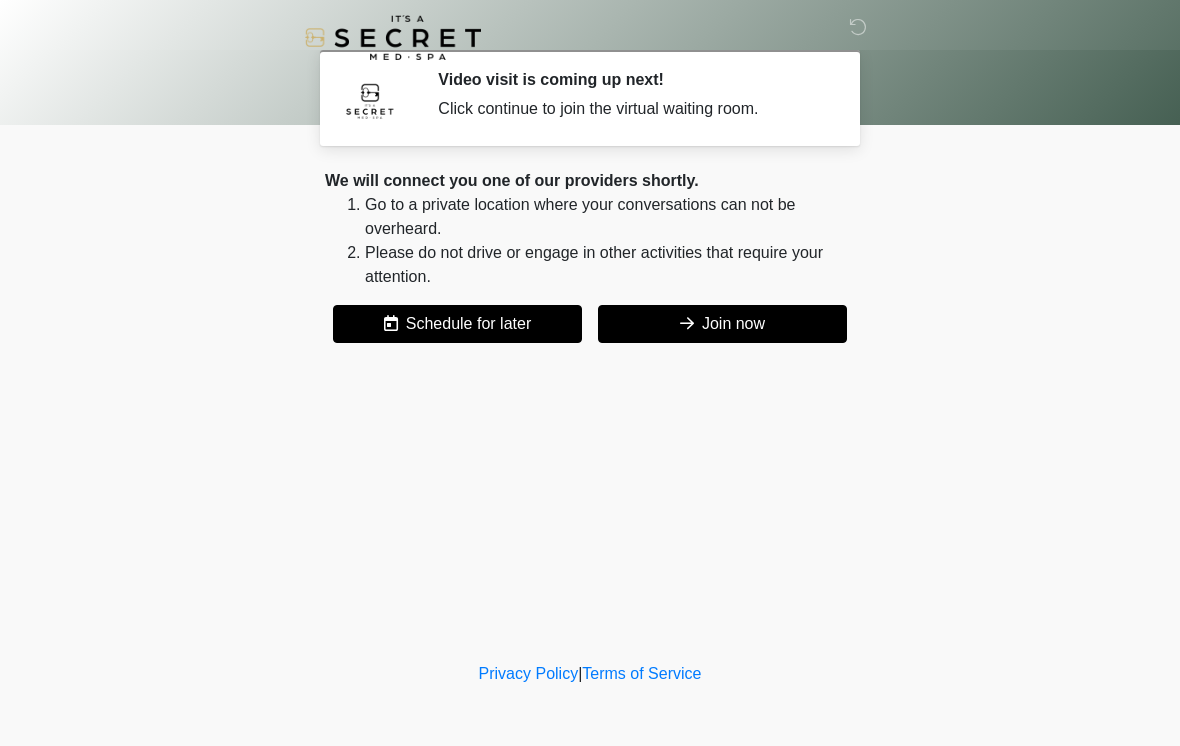 click on "Join now" at bounding box center [722, 324] 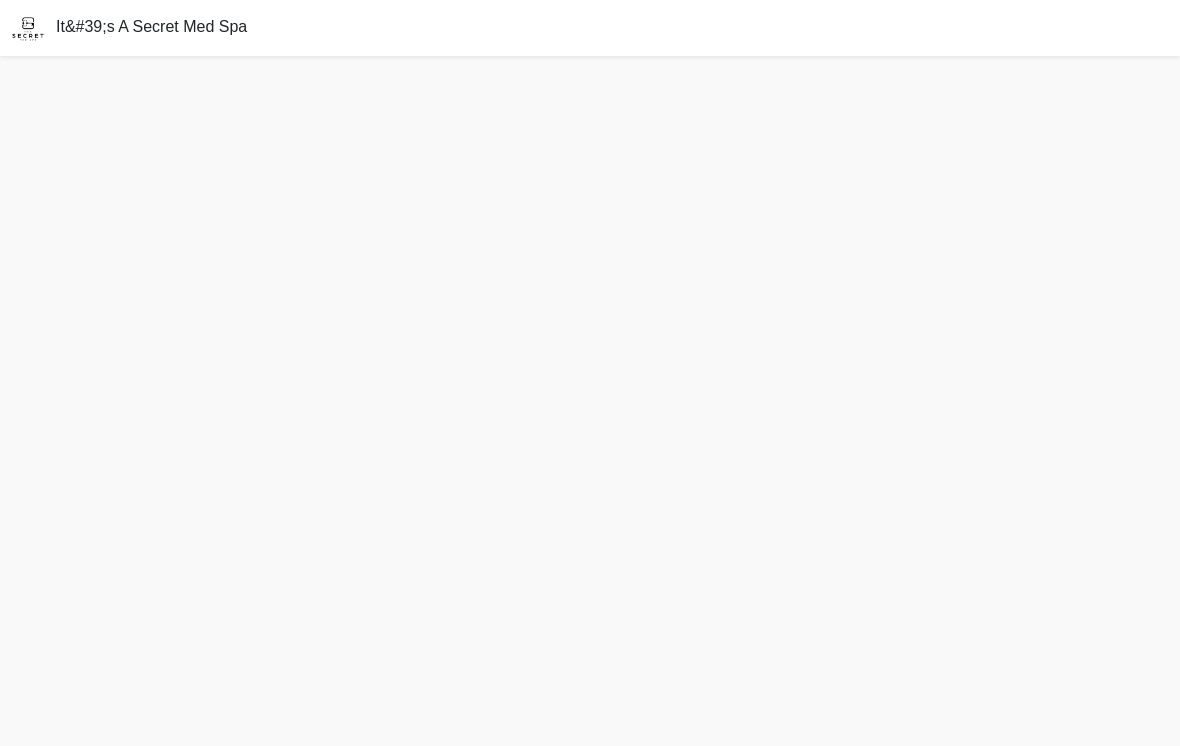 scroll, scrollTop: 0, scrollLeft: 0, axis: both 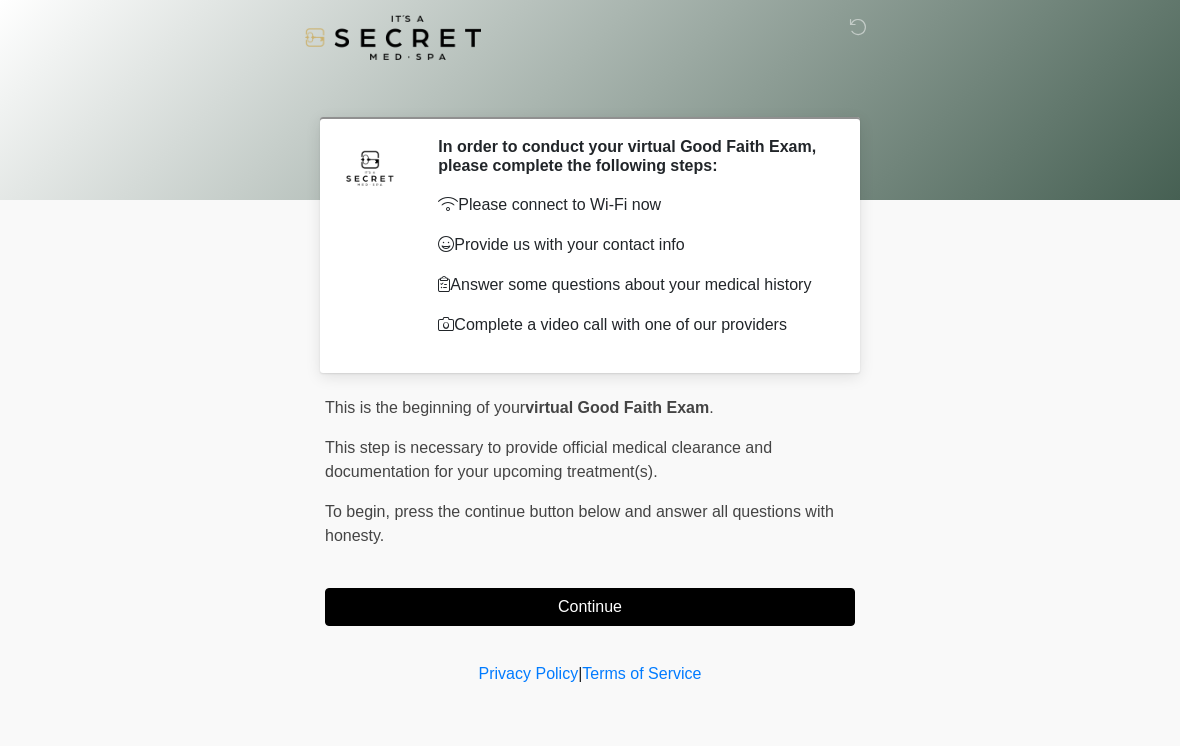 click on "Continue" at bounding box center (590, 607) 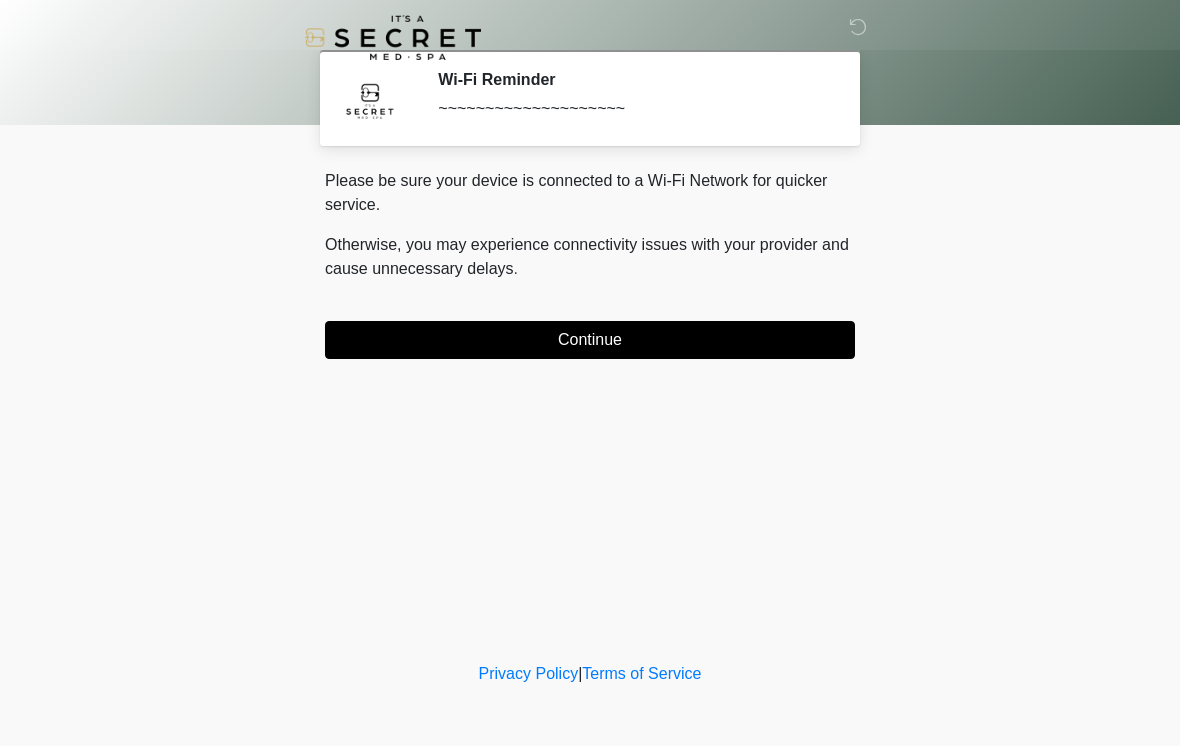 click on "Continue" at bounding box center [590, 340] 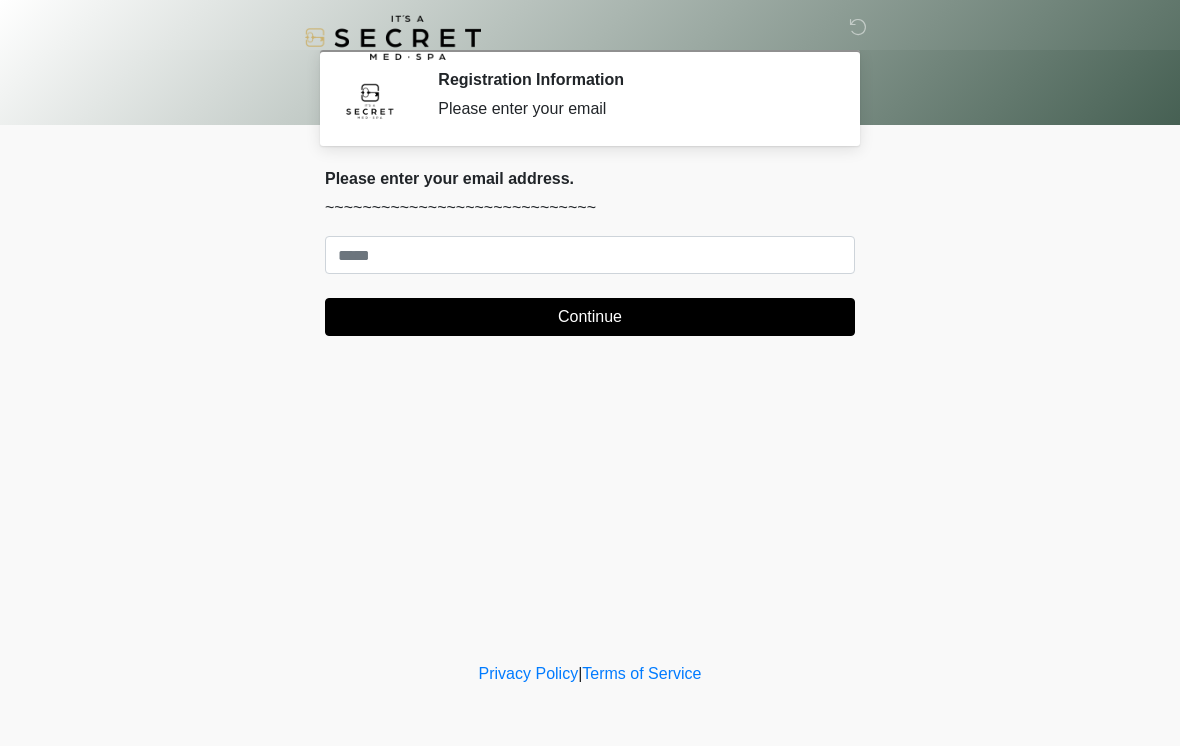 click on "‎ ‎
Registration Information
Please enter your email
Please connect to Wi-Fi now   Provide us with your contact info  Answer some questions about your medical history  Complete a video call with one of our providers
This is the beginning of your  virtual Good Faith Exam .  ﻿﻿﻿﻿﻿﻿﻿﻿ This step is necessary to provide official medical clearance and documentation for your upcoming treatment(s).   ﻿﻿﻿﻿﻿﻿To begin, ﻿﻿﻿﻿﻿﻿ press the continue button below and answer all questions with honesty.
Continue
Please be sure your device is connected to a Wi-Fi Network for quicker service. Otherwise, you may experience connectivity issues with your provider and cause unnecessary delays  .
Continue" at bounding box center [590, 329] 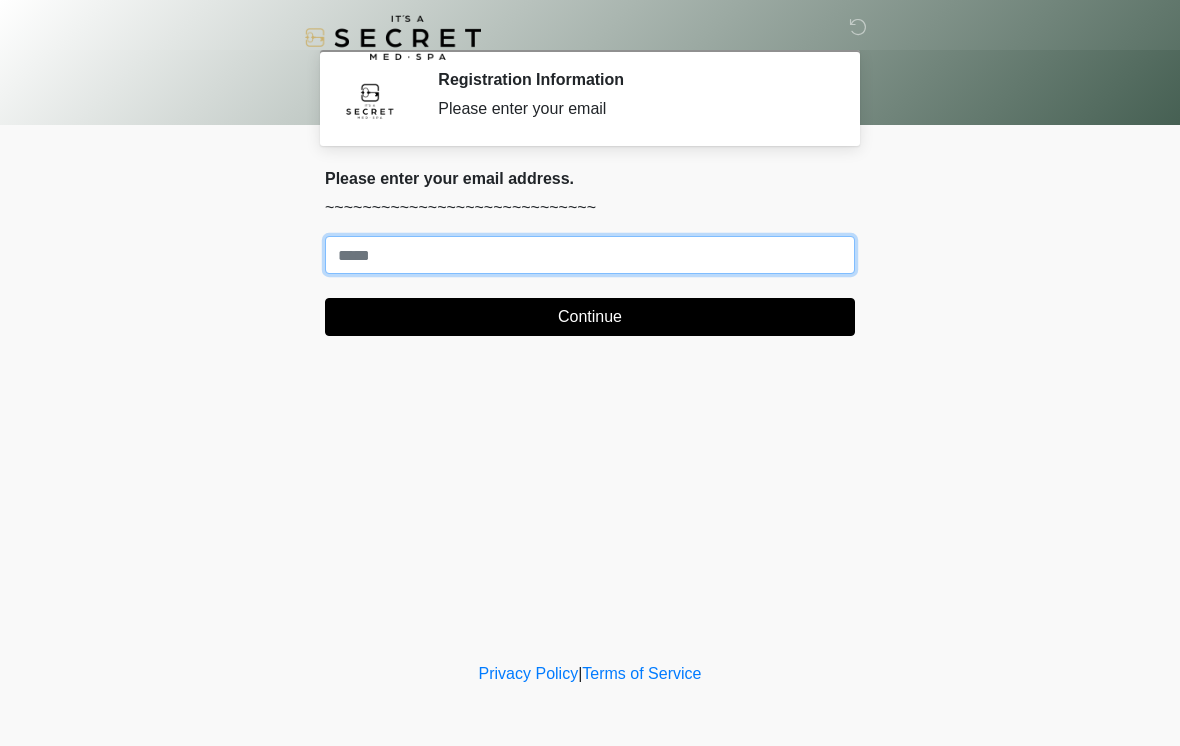 click on "Where should we email your treatment plan?" at bounding box center (590, 255) 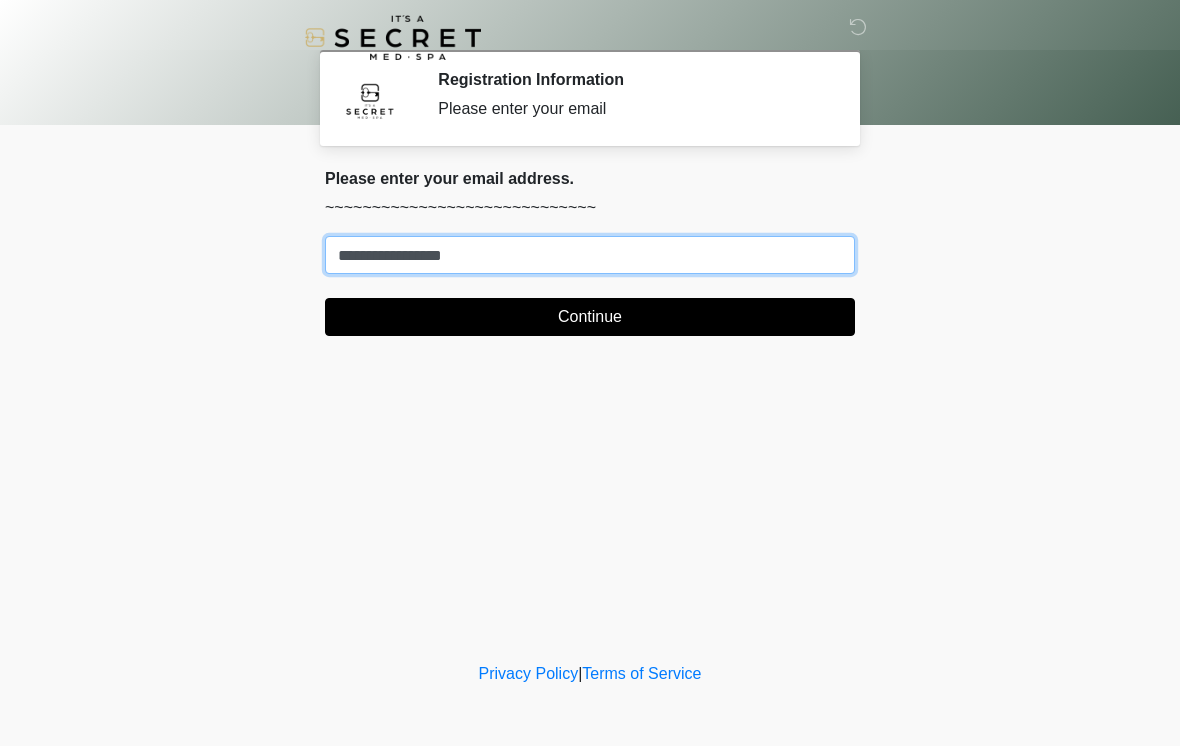 type on "**********" 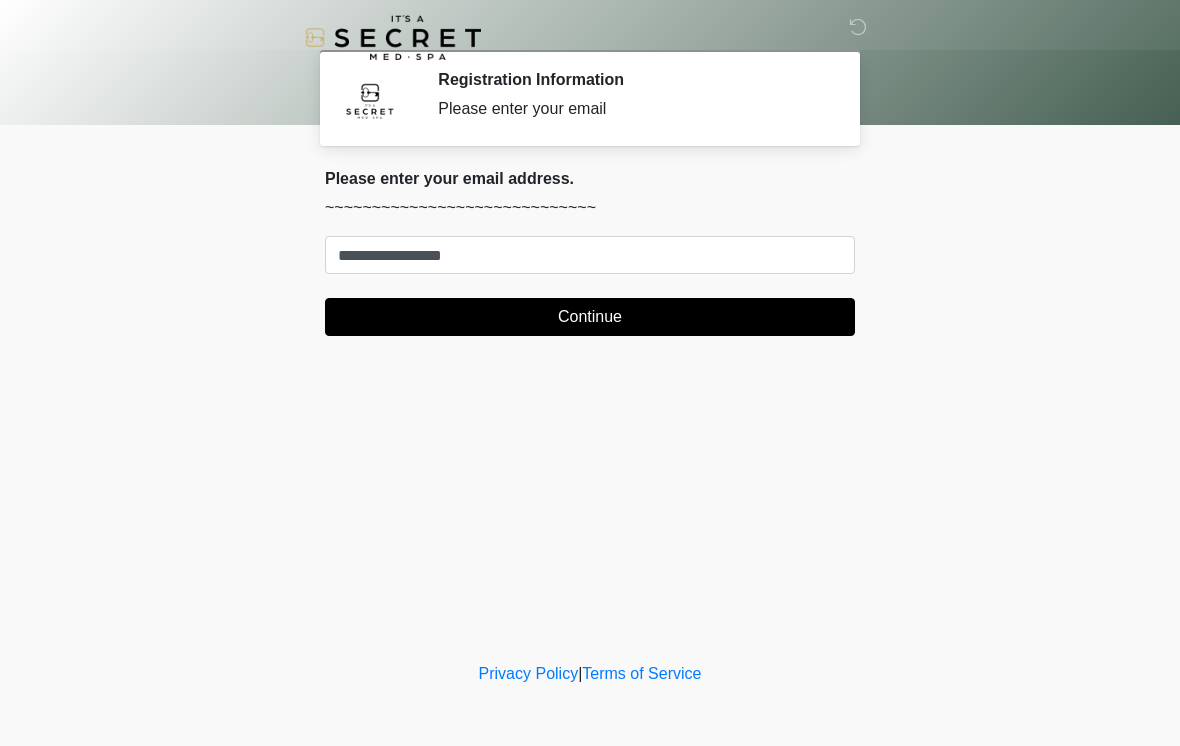 click on "Continue" at bounding box center [590, 317] 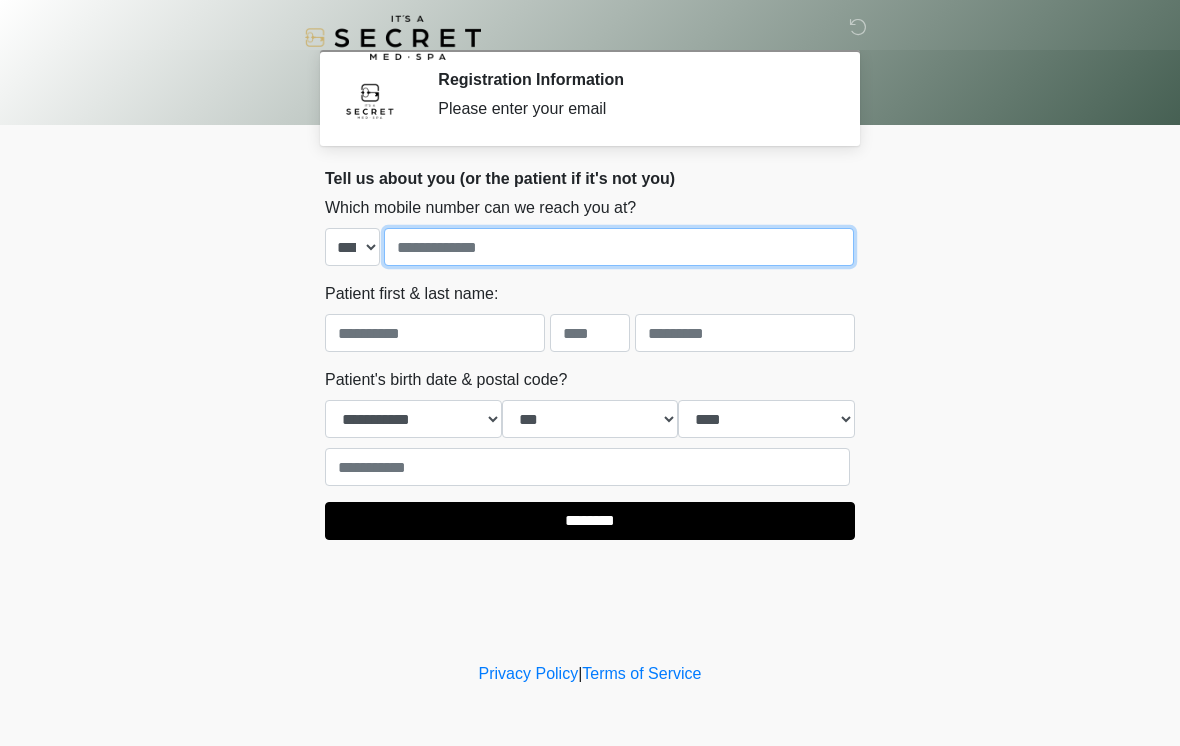 click at bounding box center (619, 247) 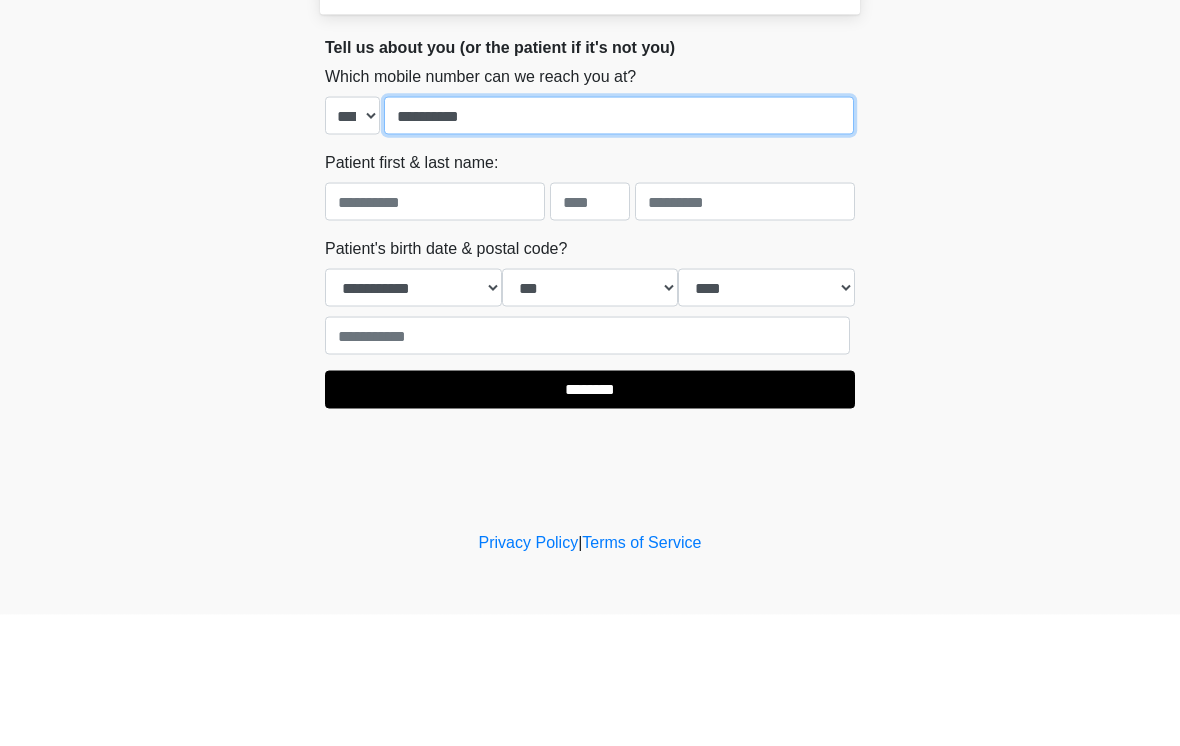type on "**********" 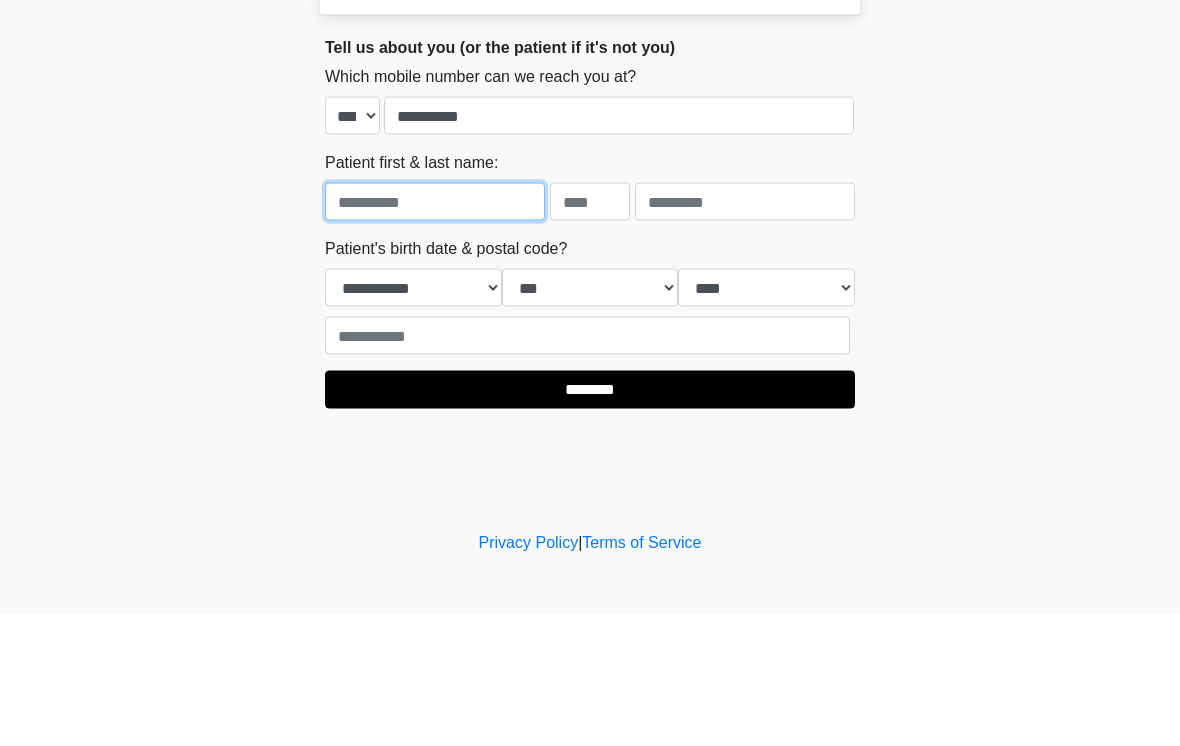click at bounding box center (435, 333) 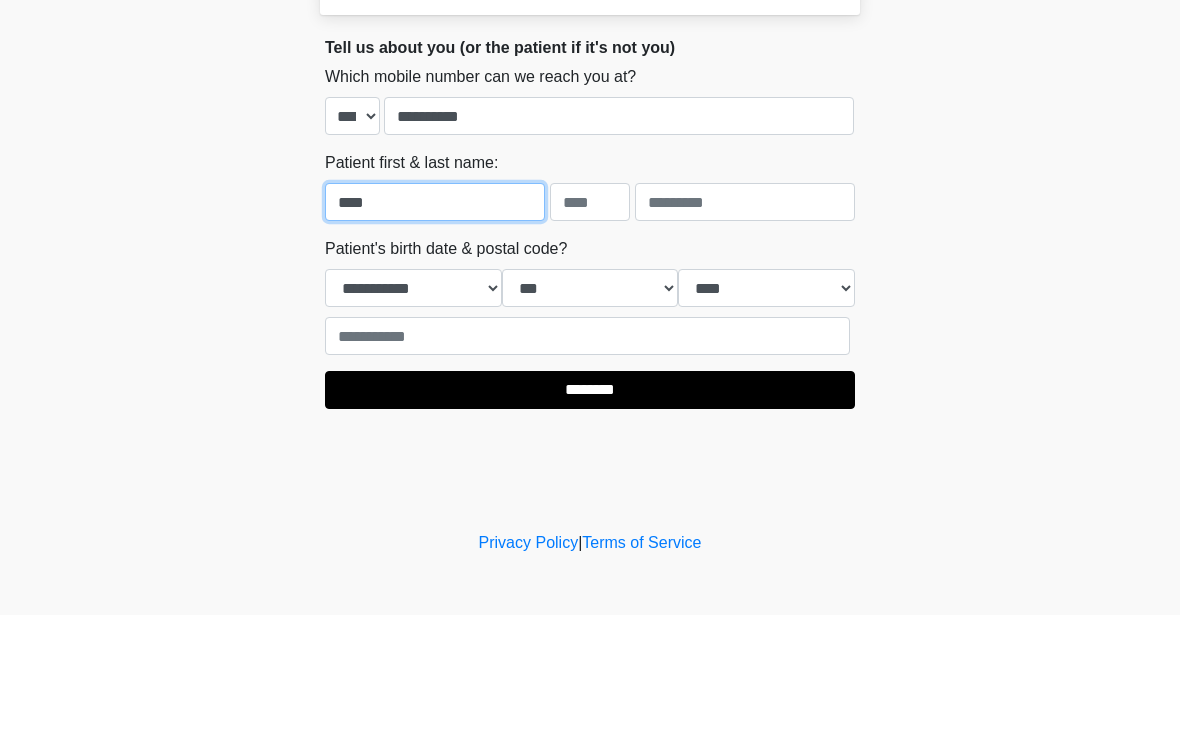 type on "****" 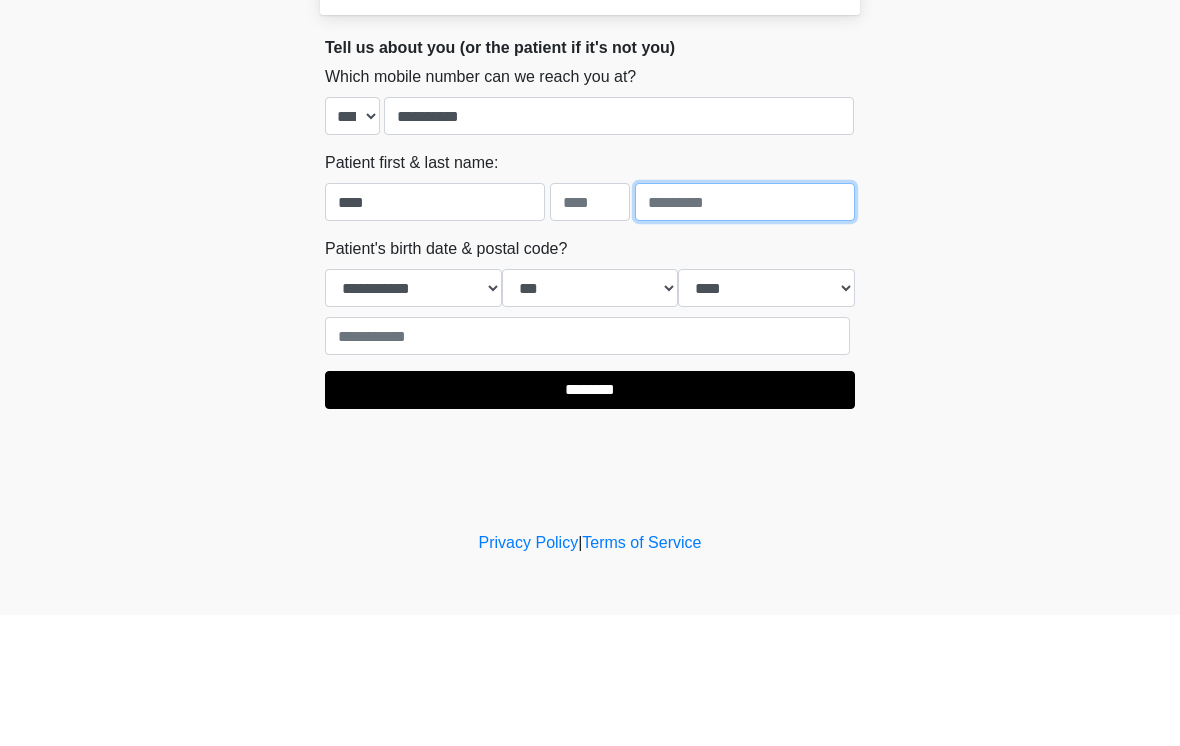 click at bounding box center [745, 333] 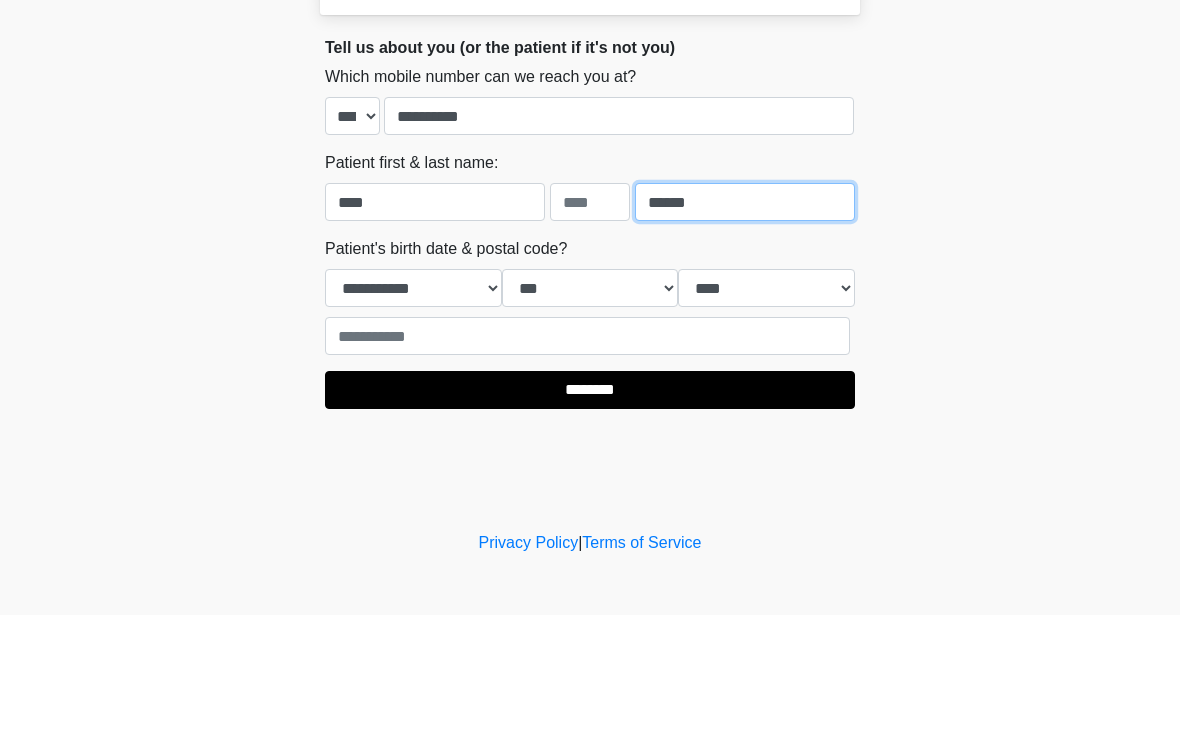 type on "******" 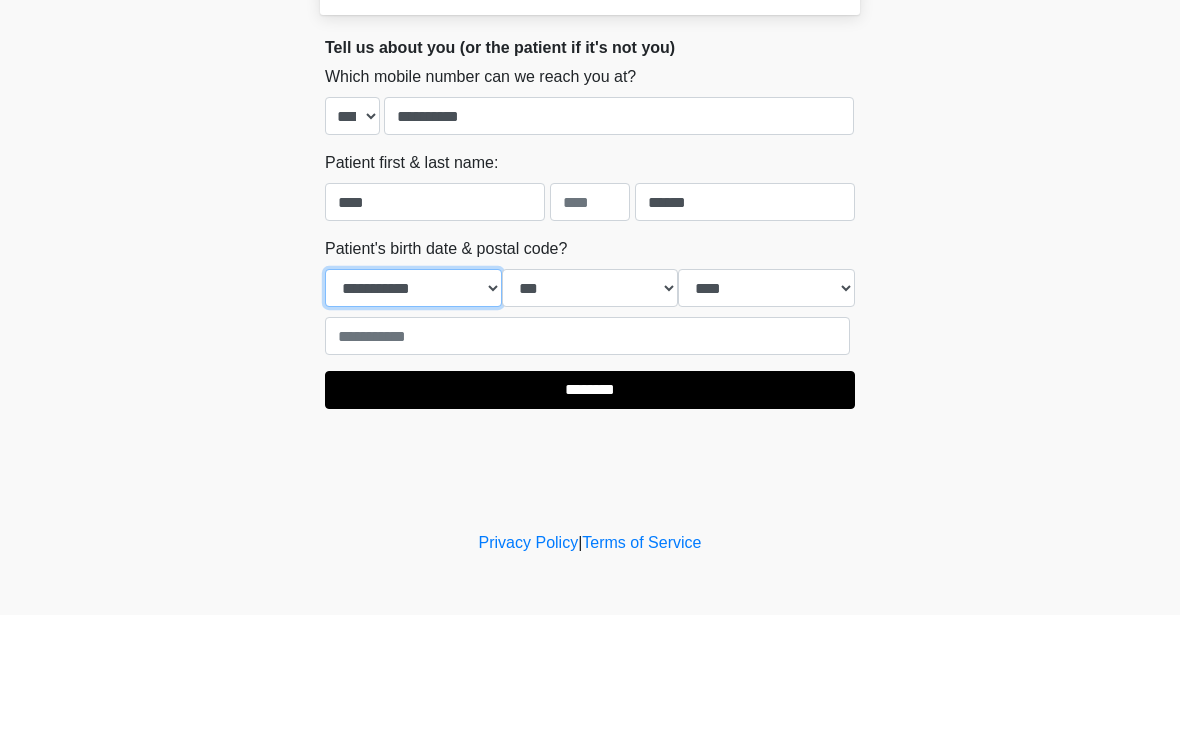 click on "**********" at bounding box center [413, 419] 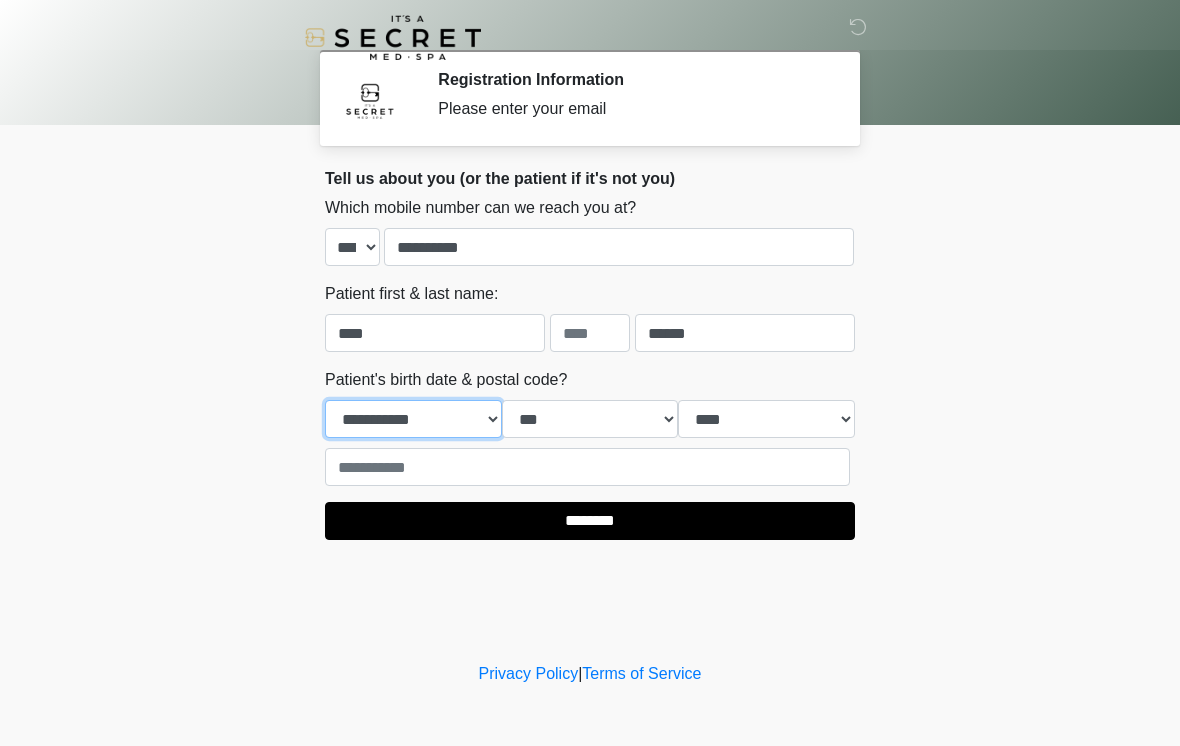 select on "*" 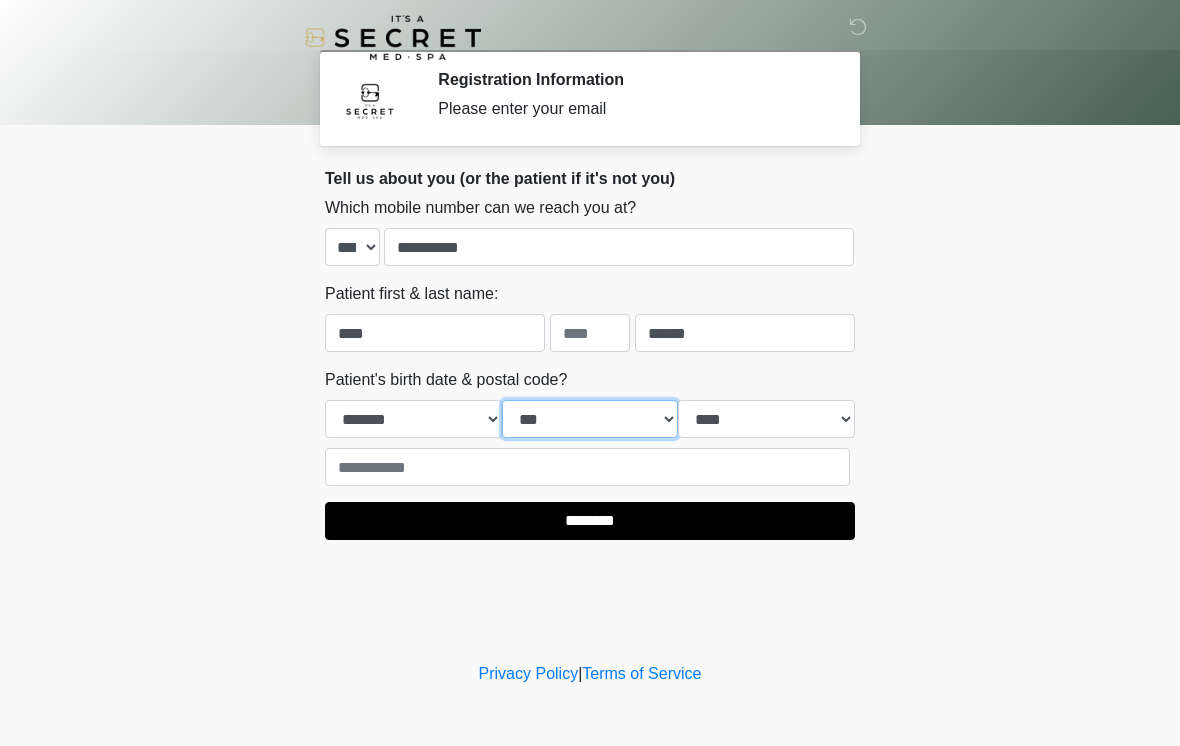 click on "***
*
*
*
*
*
*
*
*
*
**
**
**
**
**
**
**
**
**
**
**
**
**
**
**
**
**
**
**
**
**
**" at bounding box center [590, 419] 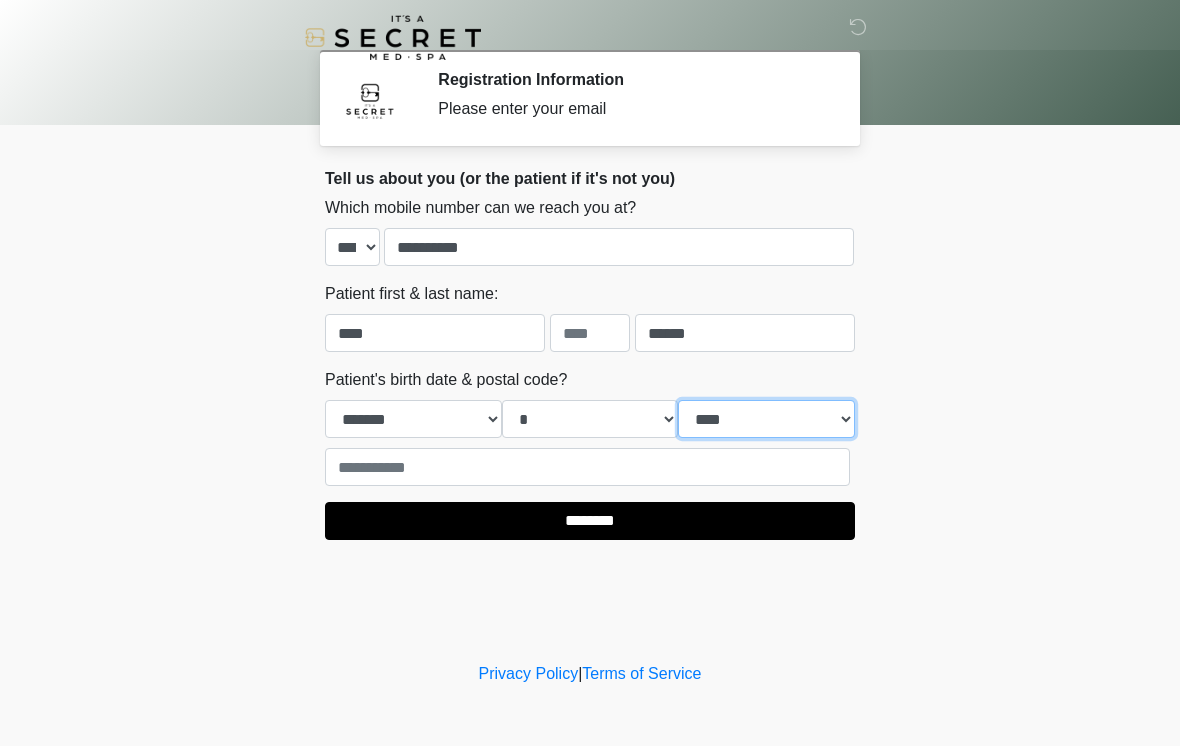 click on "****
****
****
****
****
****
****
****
****
****
****
****
****
****
****
****
****
****
****
****
****
****
****
****
****
****
****
****
****
****
****
****
****
****
****
****
****
****
****
****
****
****
****
****
****
****
****
****
****
****
****
****
****
****
****
****
****
****
****
****
****
****
****
****
****
****
****
****
****
****
****
****
****
****
****
****
****
****
****
****
****
****
****
****
****
****
****
****
****
****
****
****
****
****
****
****
****
****
****
****
****
****" at bounding box center (766, 419) 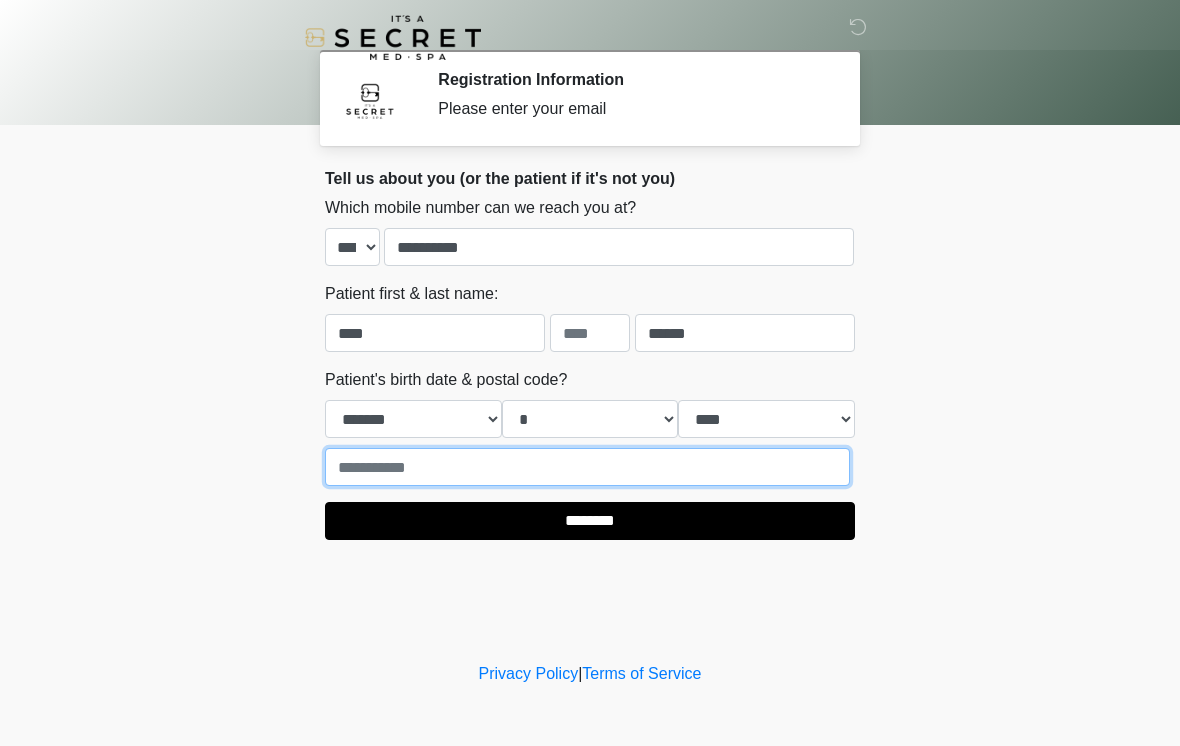 click at bounding box center (587, 467) 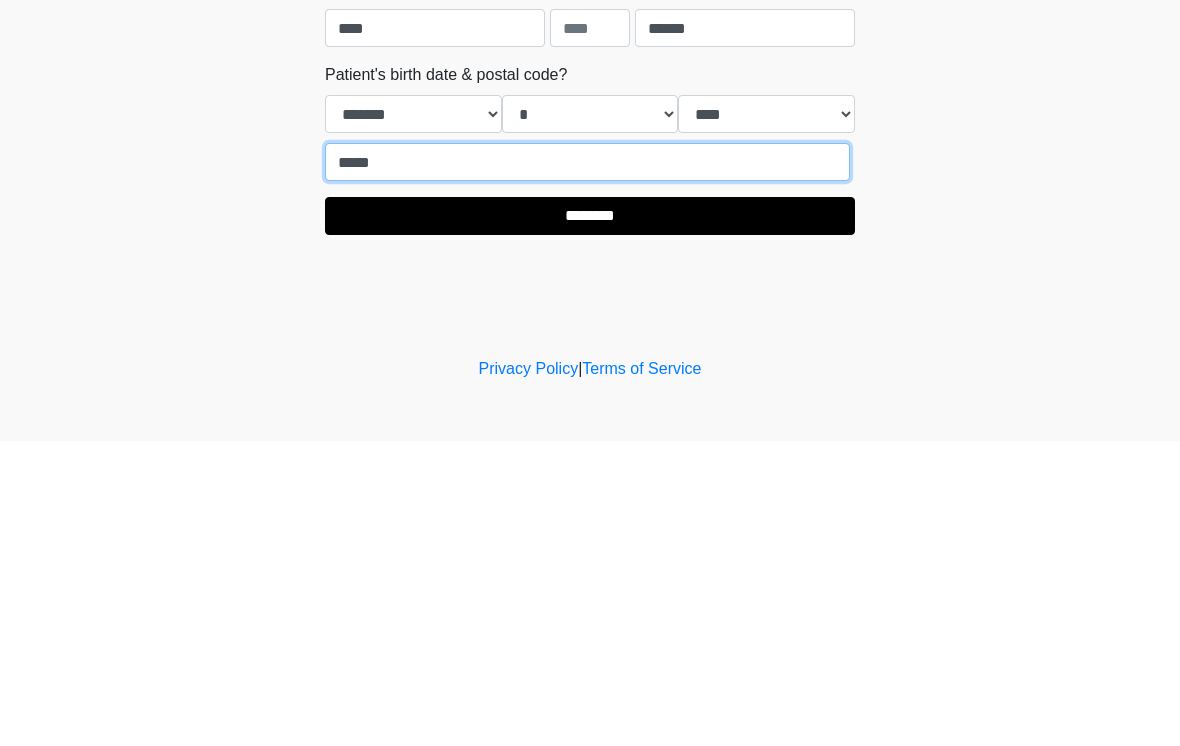 type on "*****" 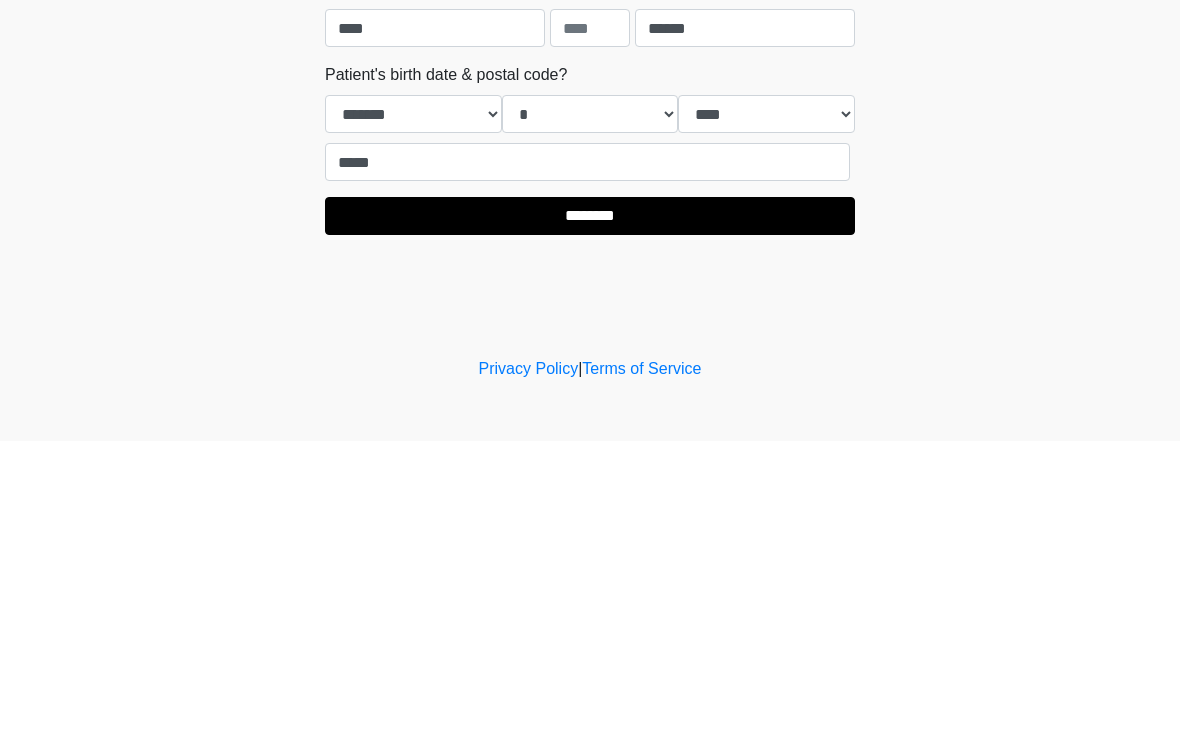 click on "********" at bounding box center [590, 521] 